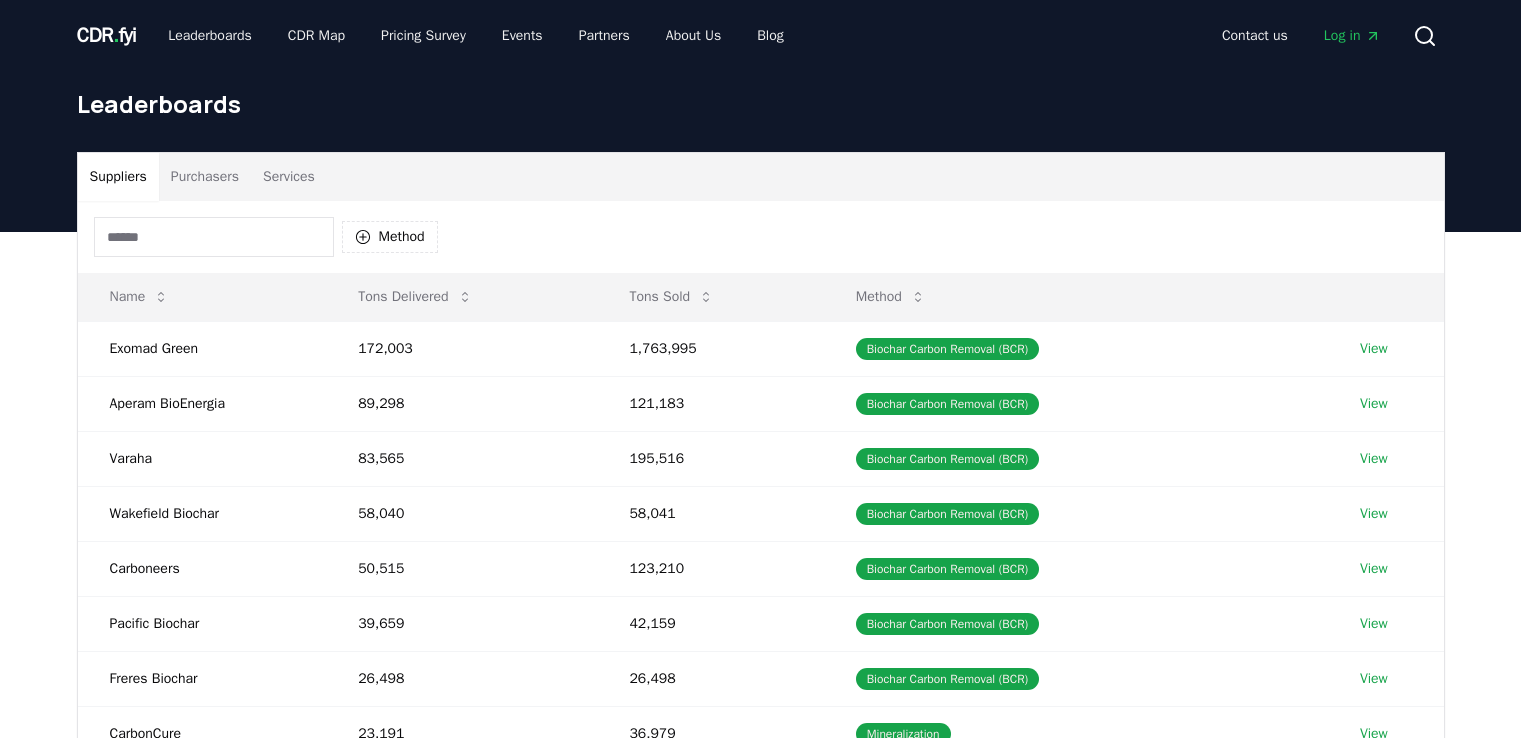 scroll, scrollTop: 0, scrollLeft: 0, axis: both 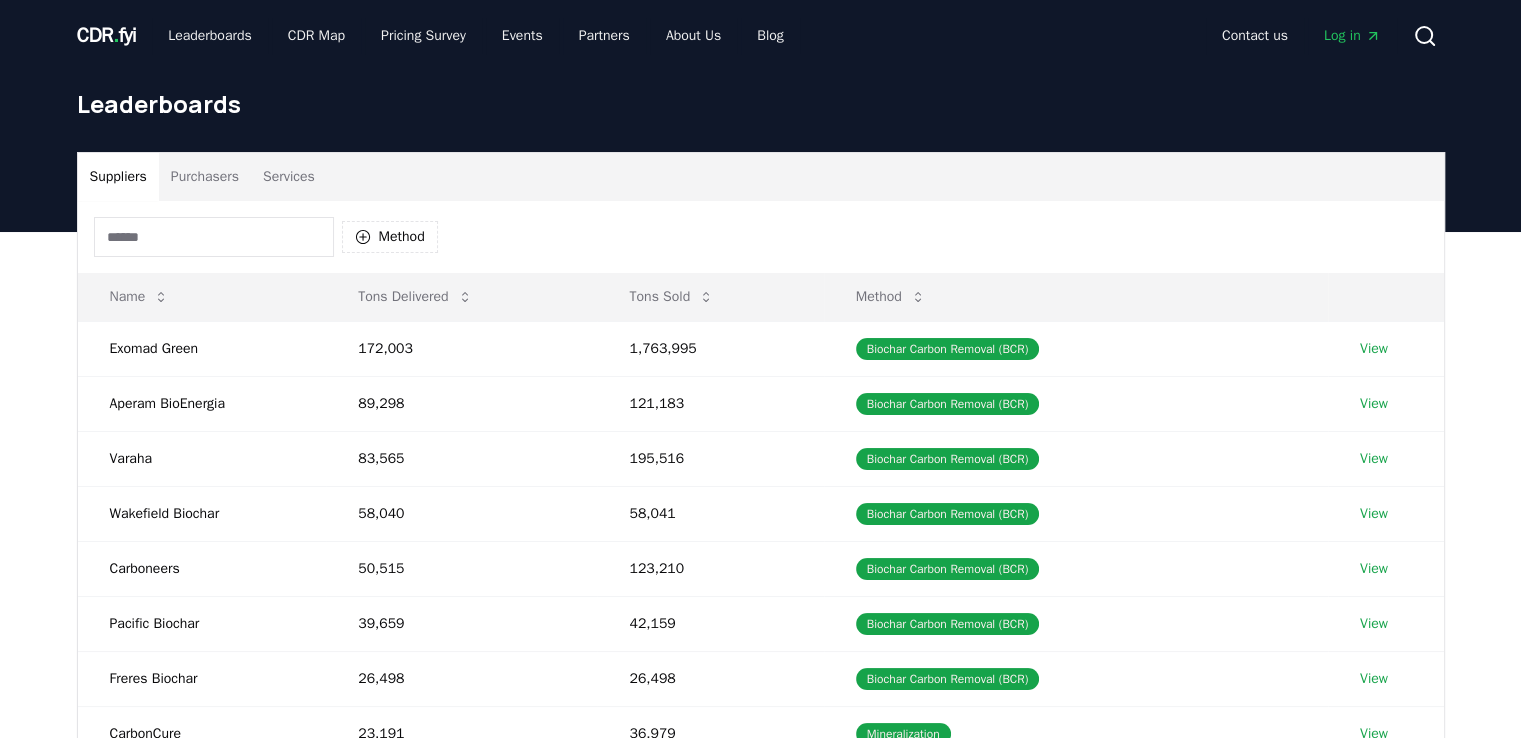click on "Purchasers" at bounding box center [205, 177] 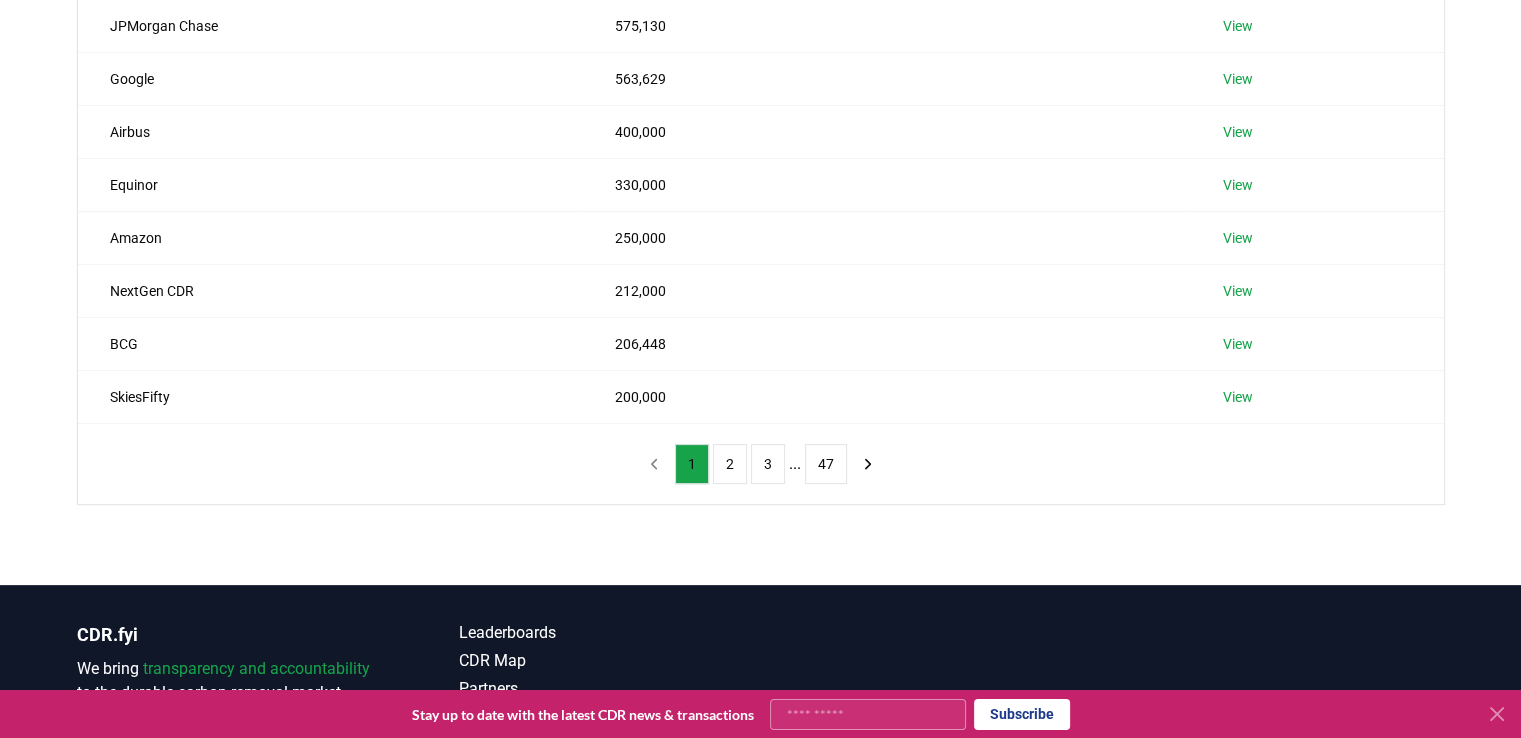 scroll, scrollTop: 564, scrollLeft: 0, axis: vertical 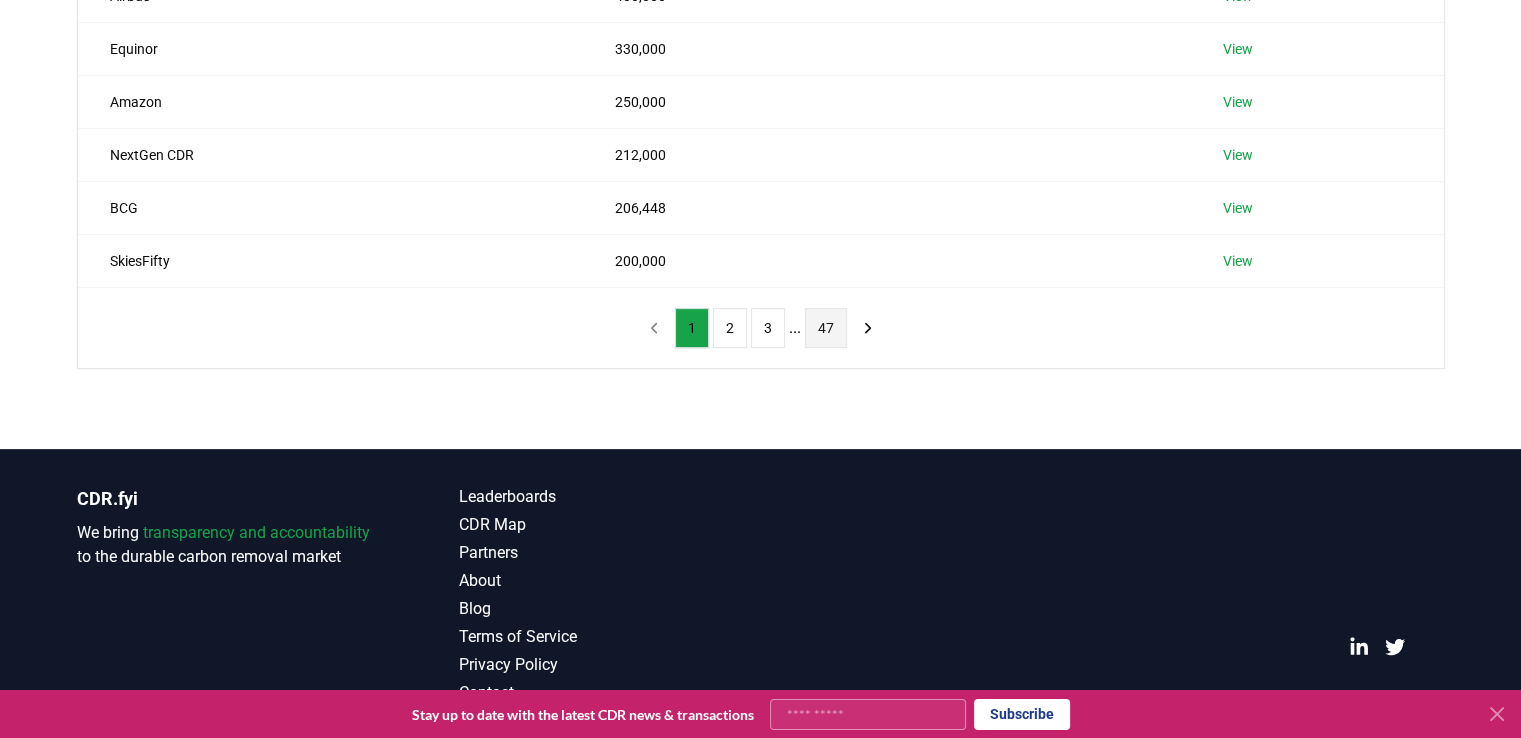 click on "47" at bounding box center [826, 328] 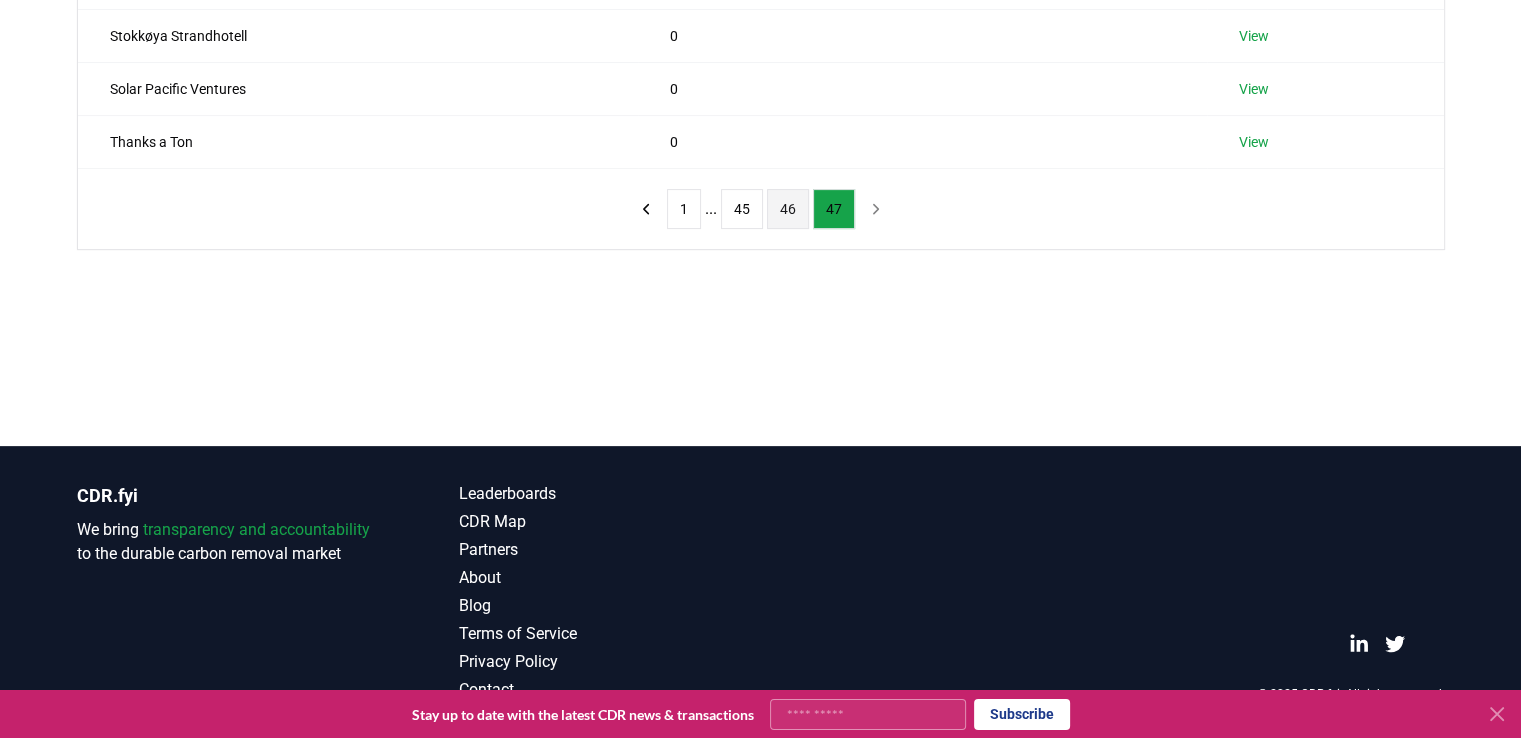 click on "46" at bounding box center (788, 209) 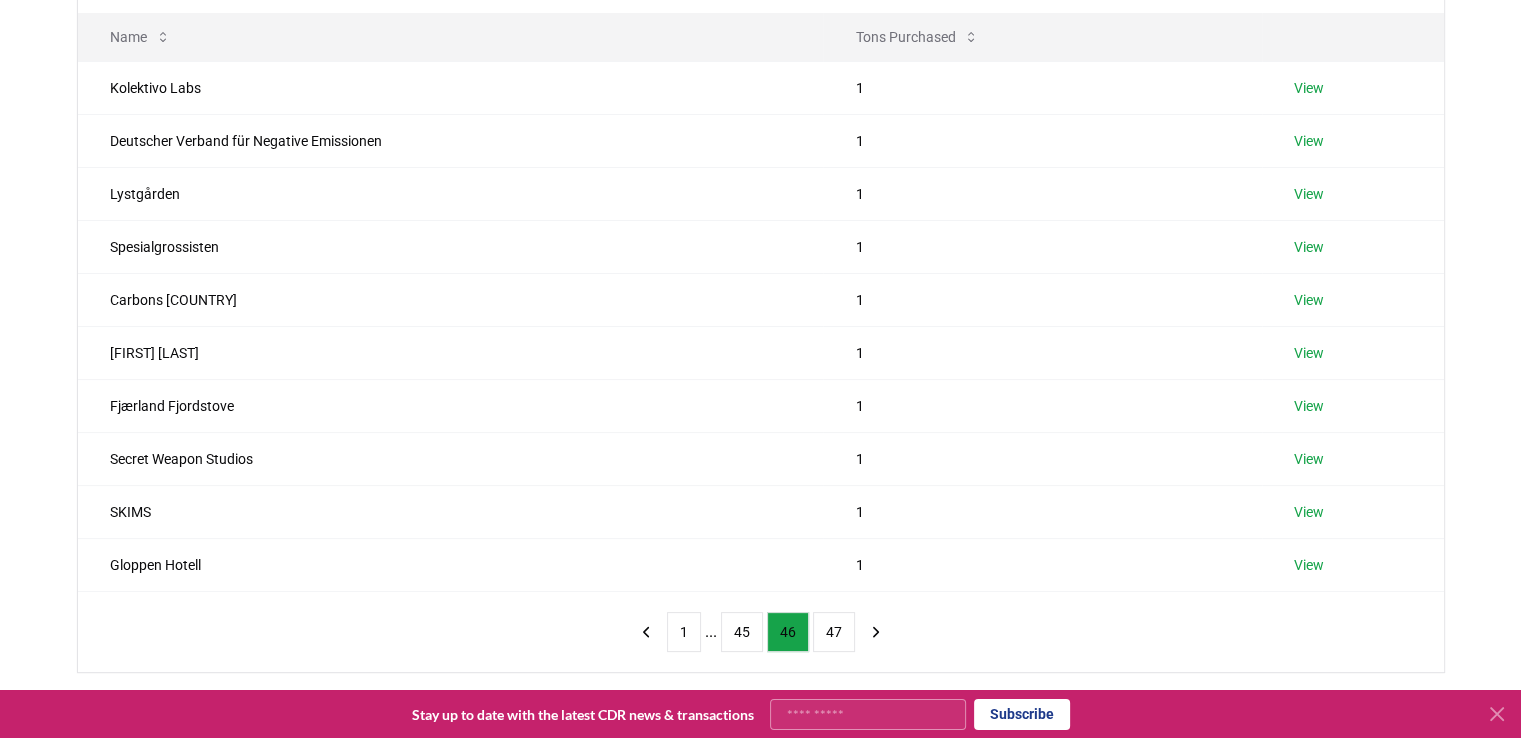 scroll, scrollTop: 272, scrollLeft: 0, axis: vertical 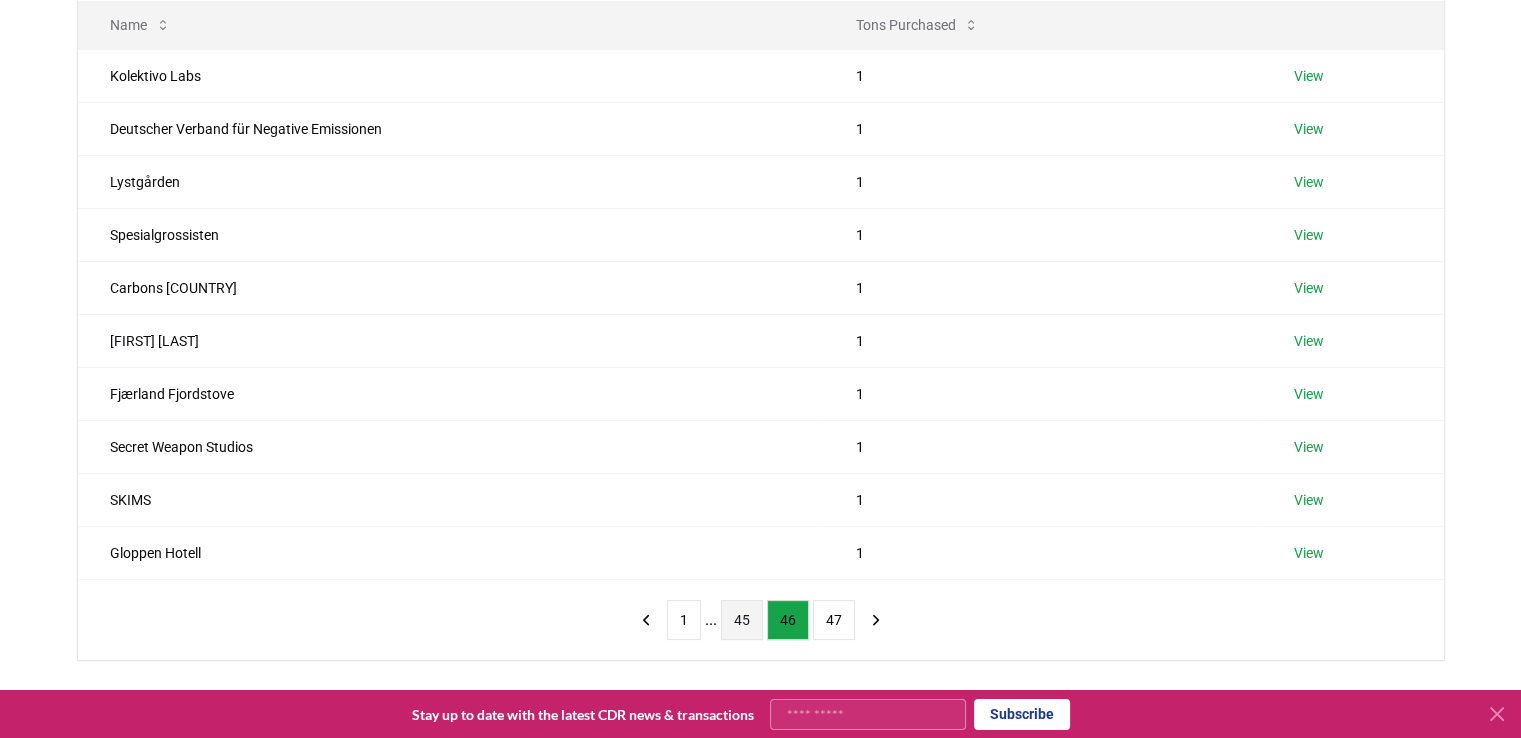 click on "45" at bounding box center (742, 620) 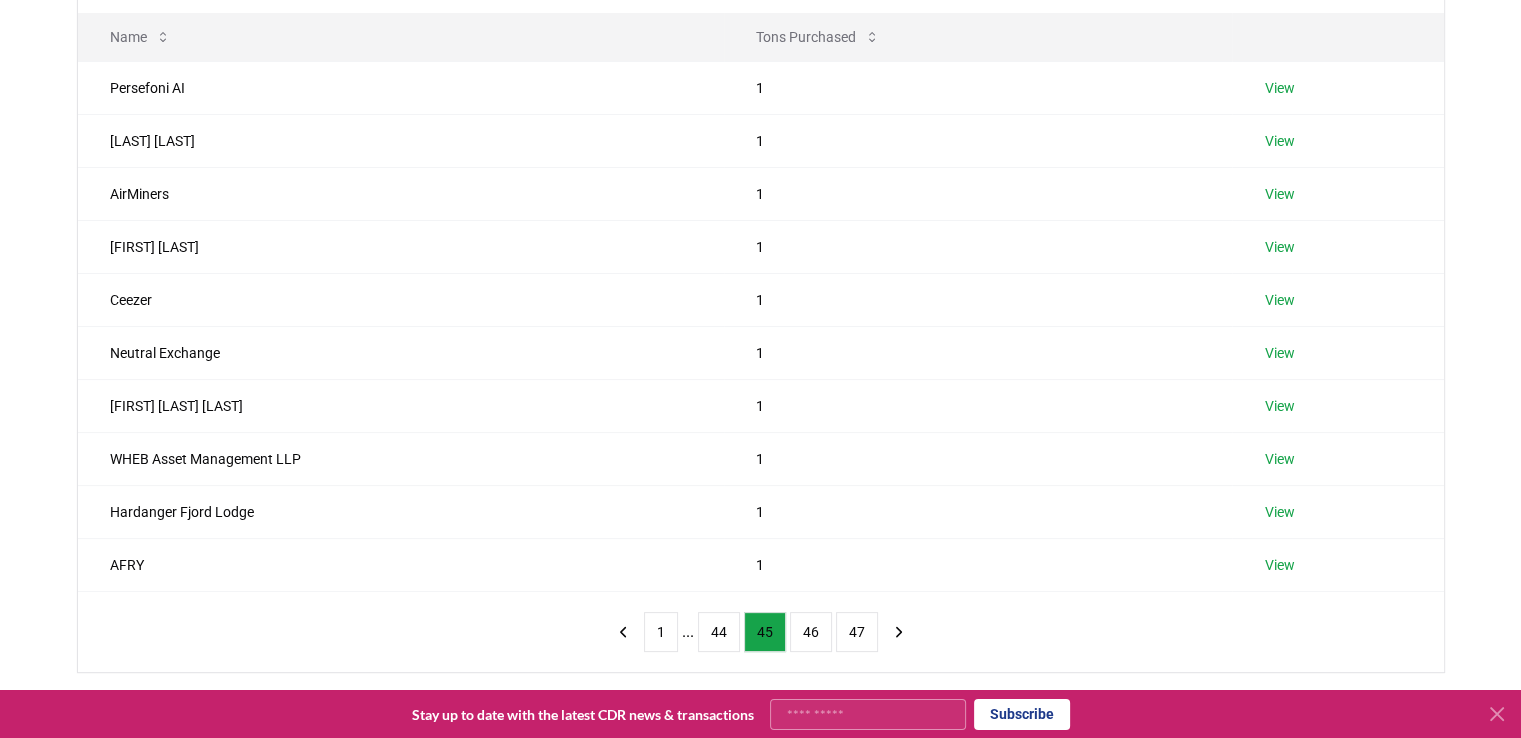 scroll, scrollTop: 306, scrollLeft: 0, axis: vertical 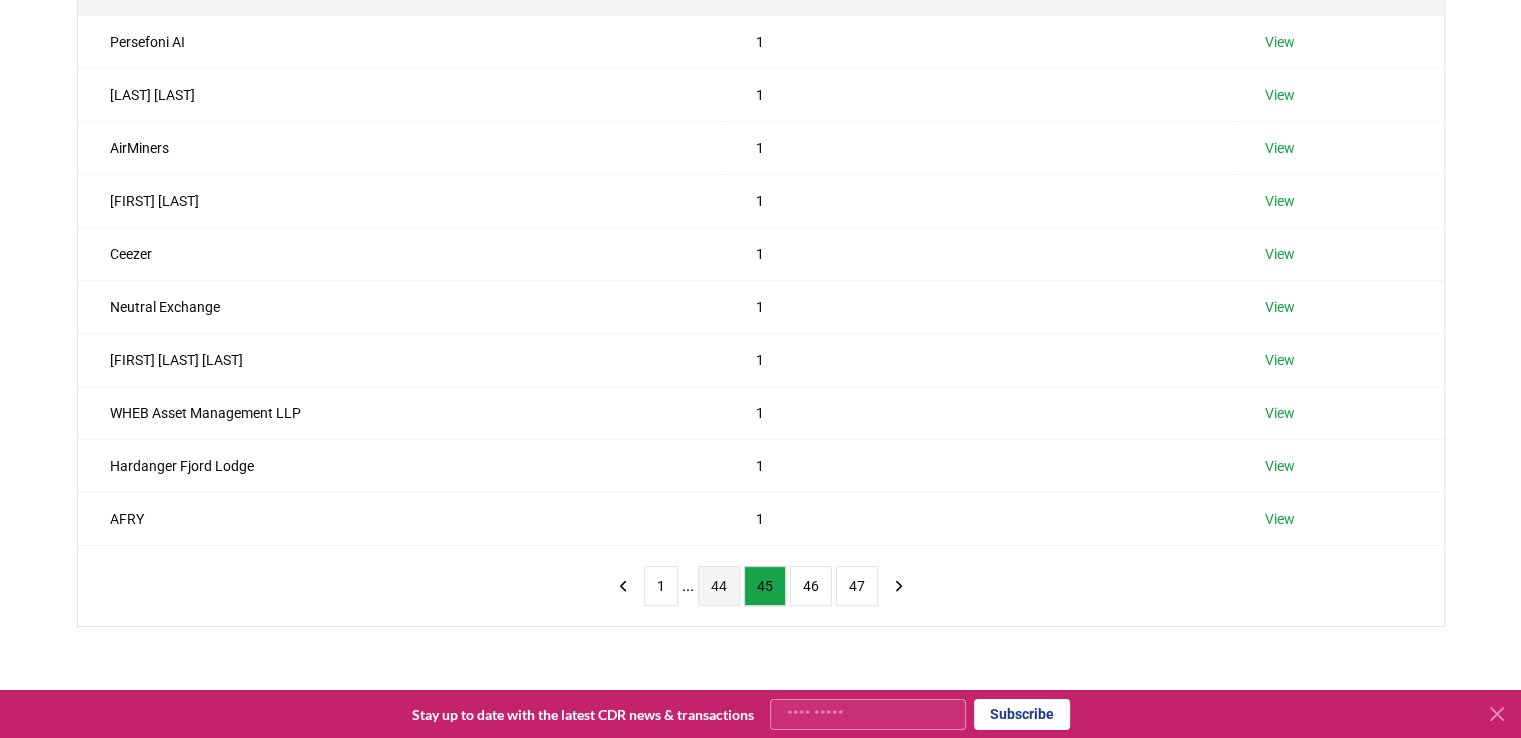 click on "44" at bounding box center [719, 586] 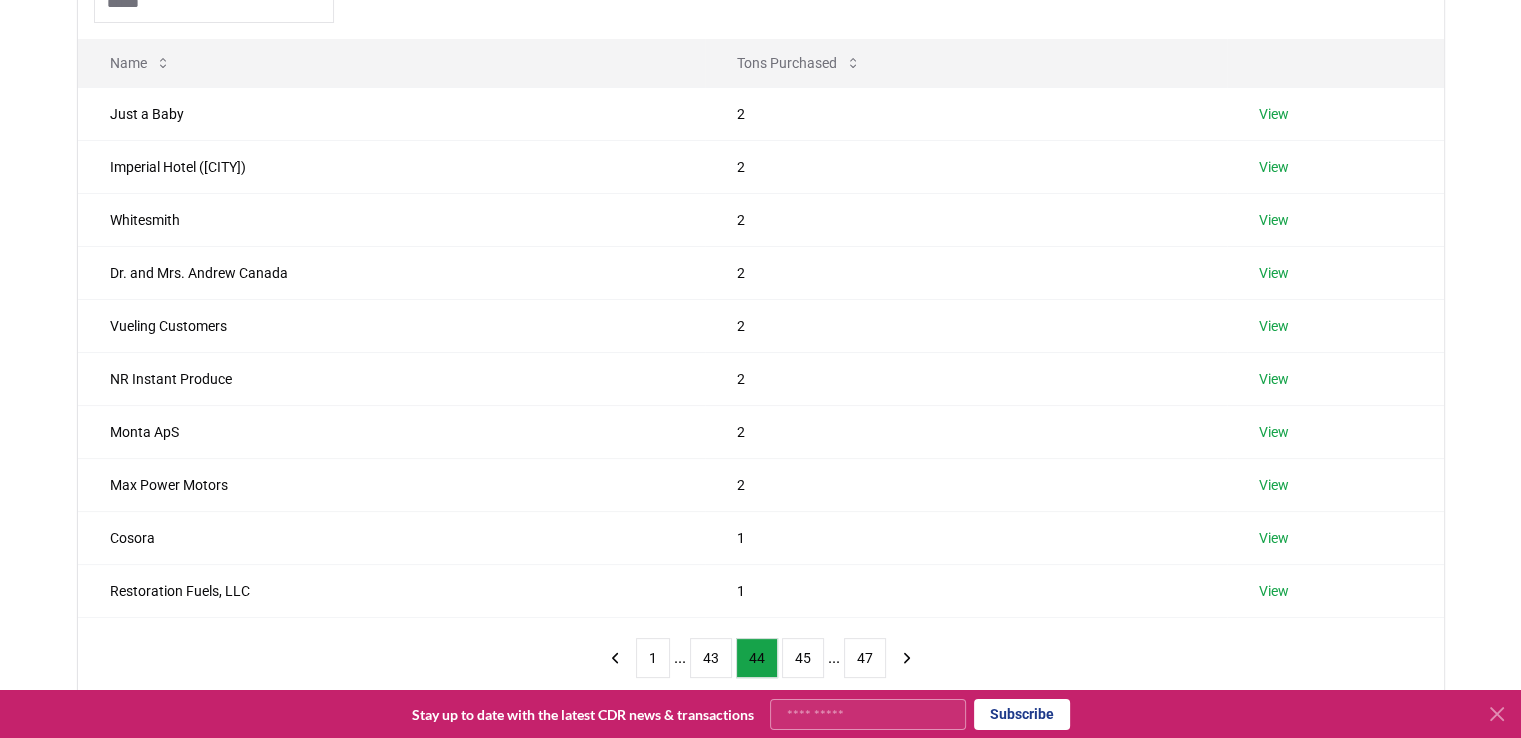 scroll, scrollTop: 289, scrollLeft: 0, axis: vertical 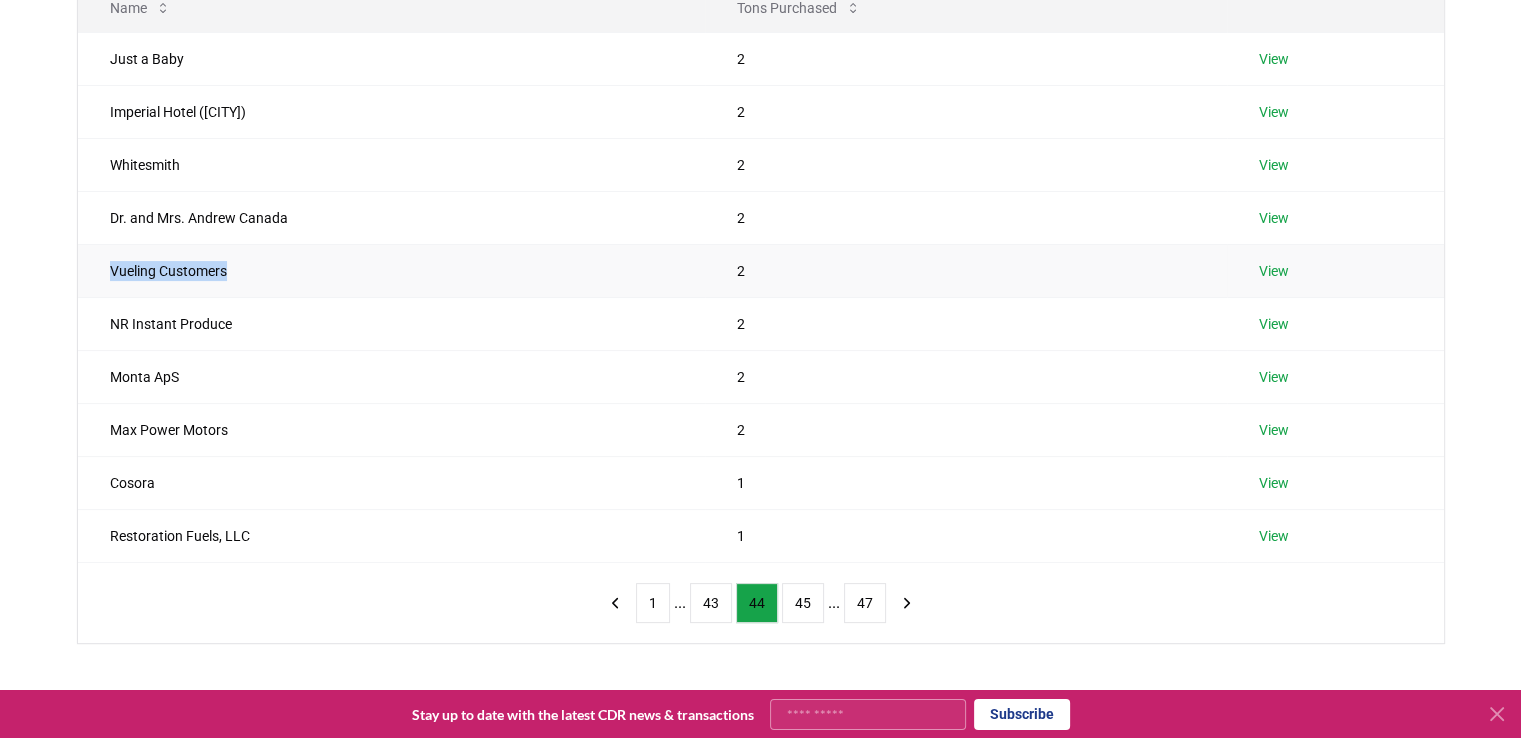 drag, startPoint x: 252, startPoint y: 263, endPoint x: 107, endPoint y: 270, distance: 145.16887 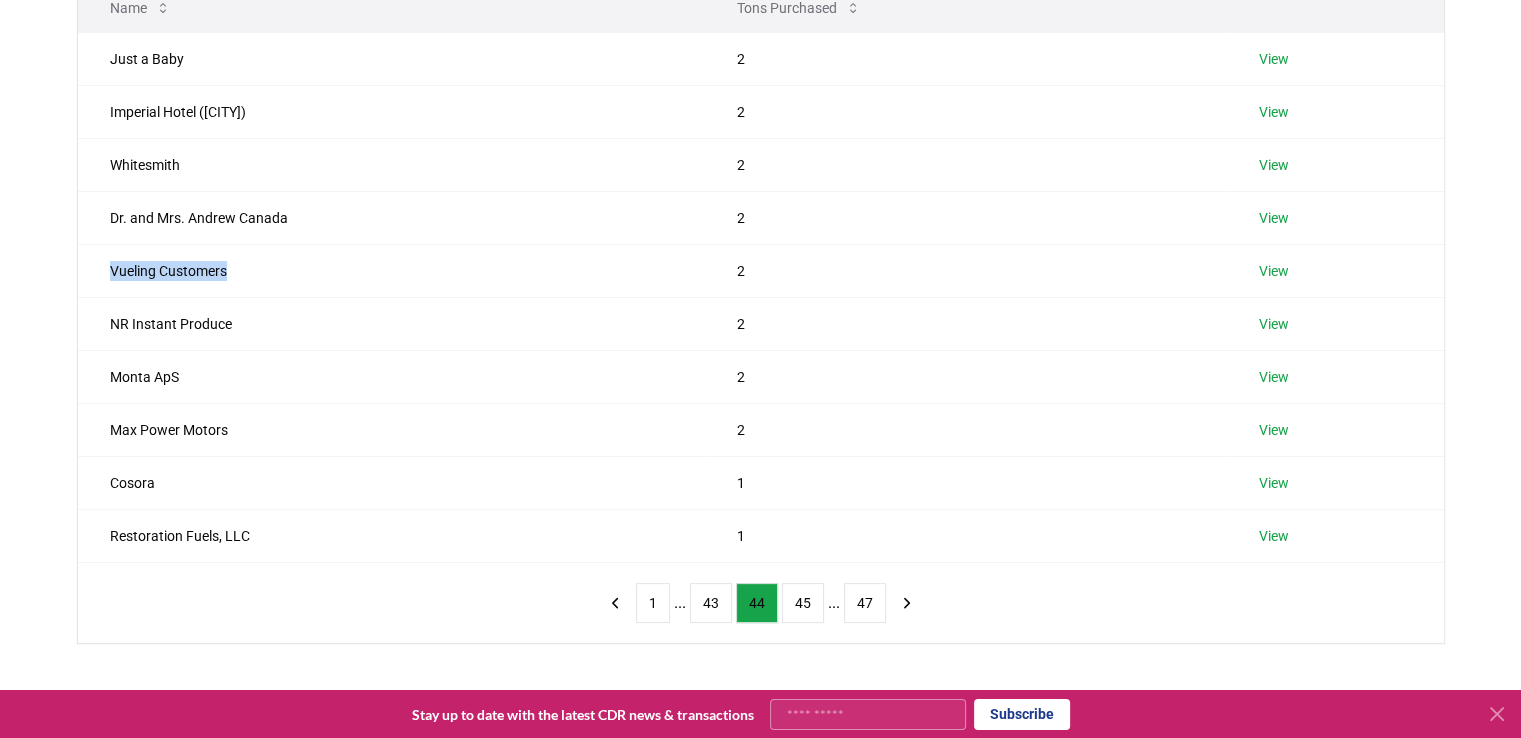 copy on "Vueling Customers" 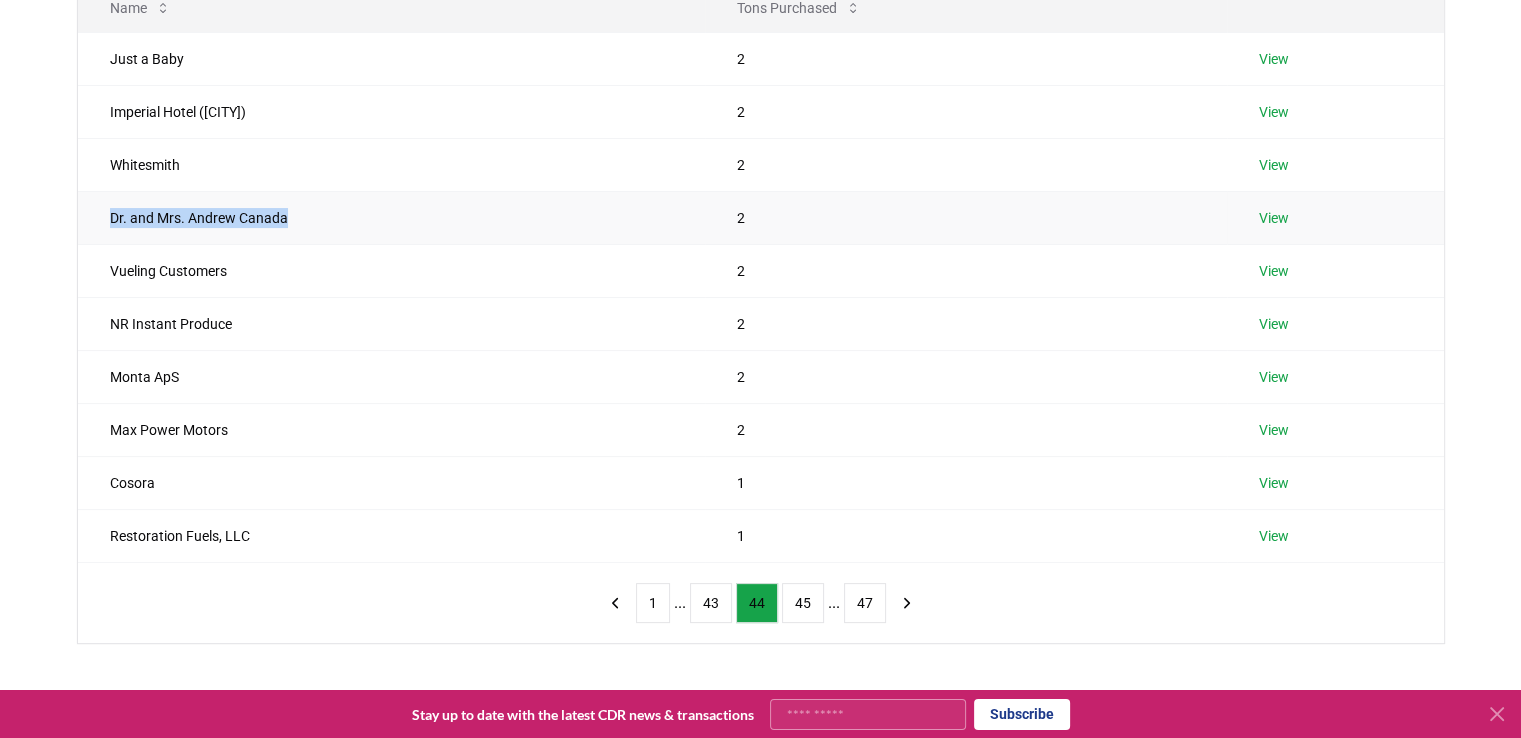 drag, startPoint x: 107, startPoint y: 210, endPoint x: 340, endPoint y: 206, distance: 233.03433 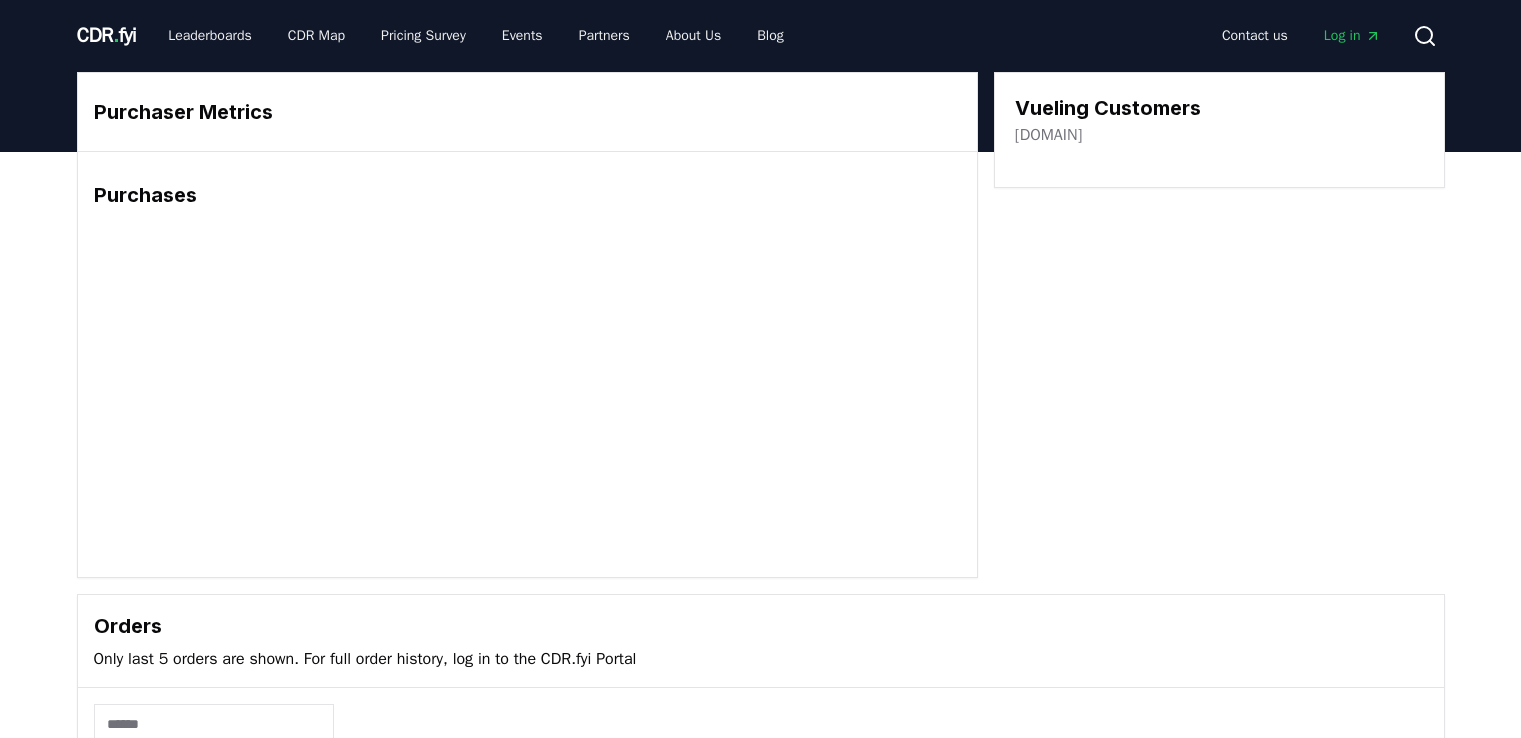 scroll, scrollTop: 0, scrollLeft: 0, axis: both 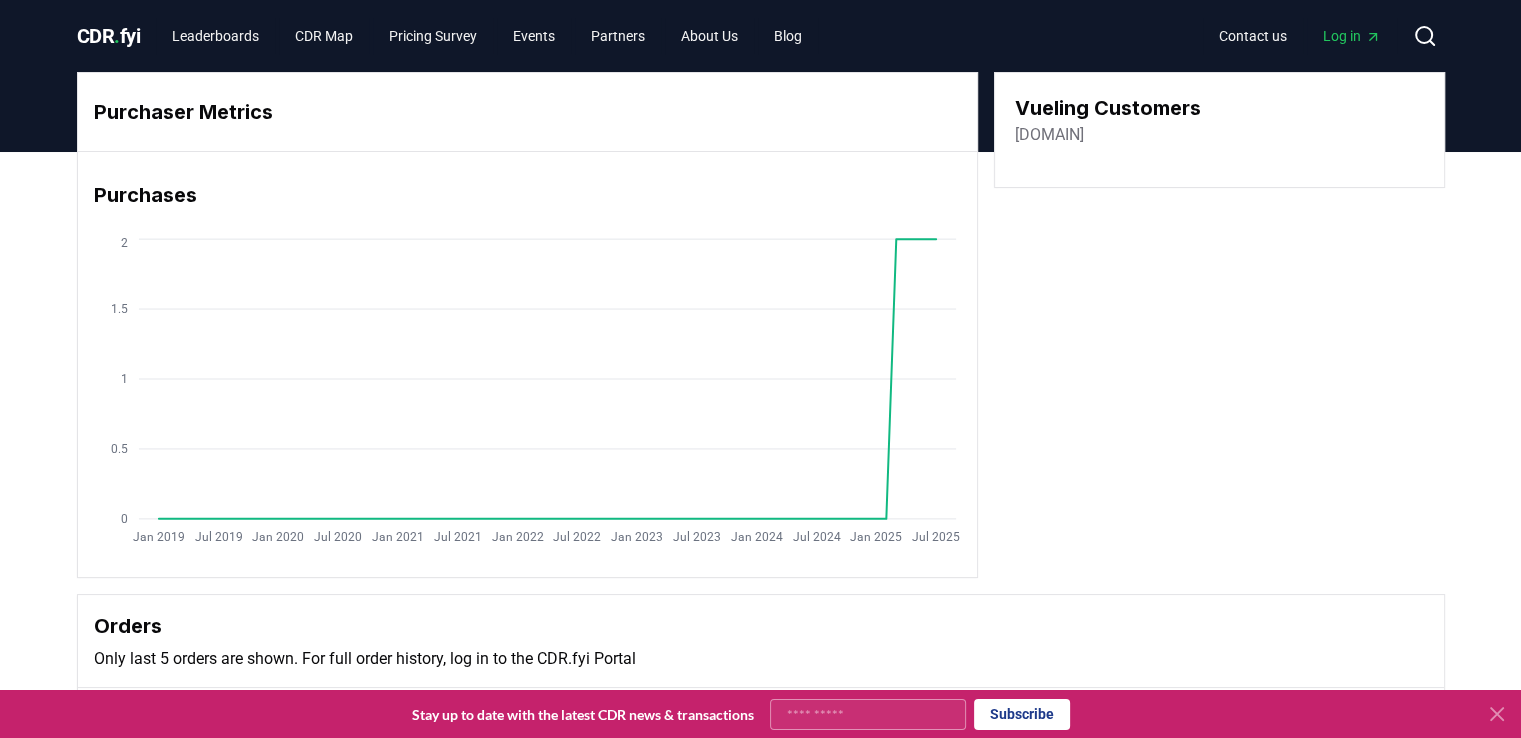 click on "vueling.com" at bounding box center [1049, 135] 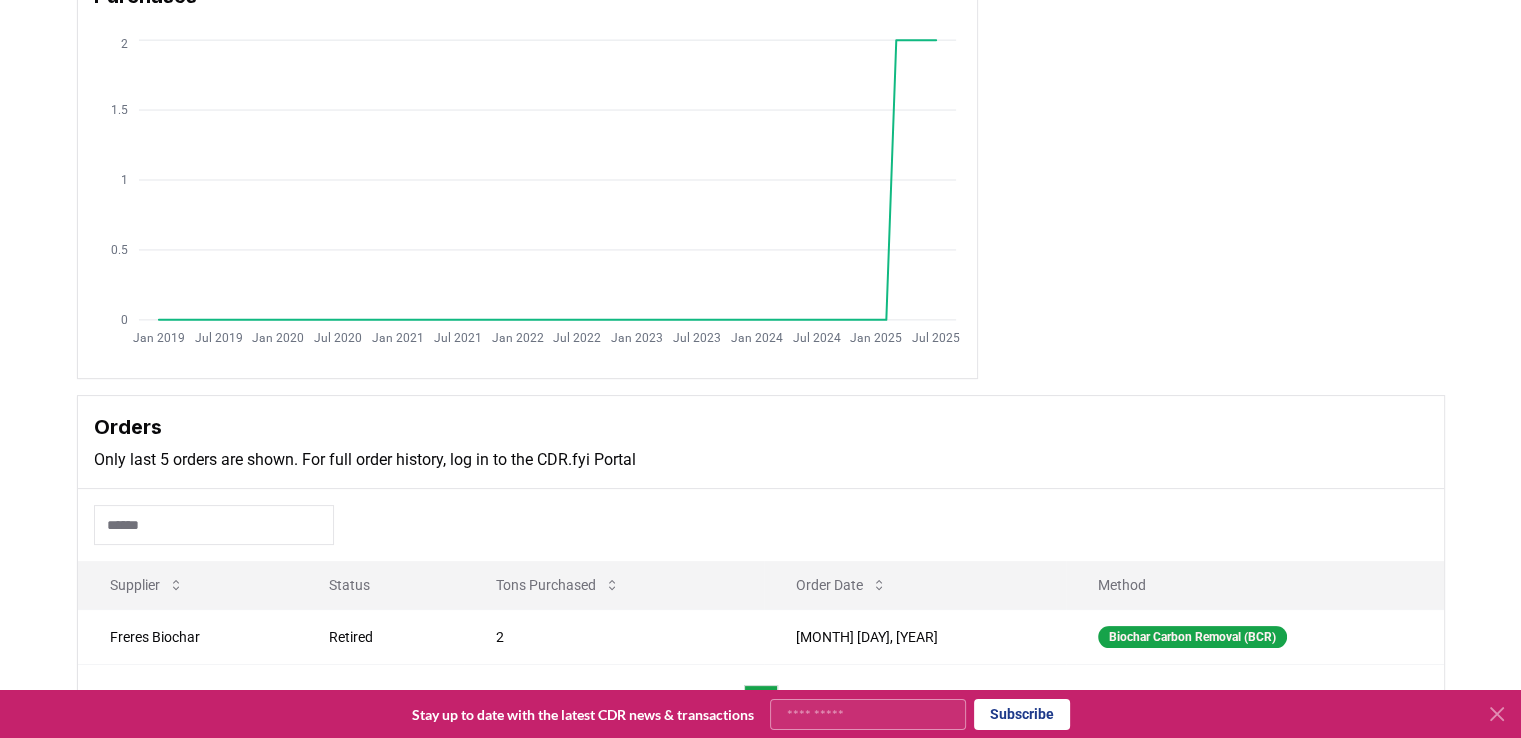 scroll, scrollTop: 200, scrollLeft: 0, axis: vertical 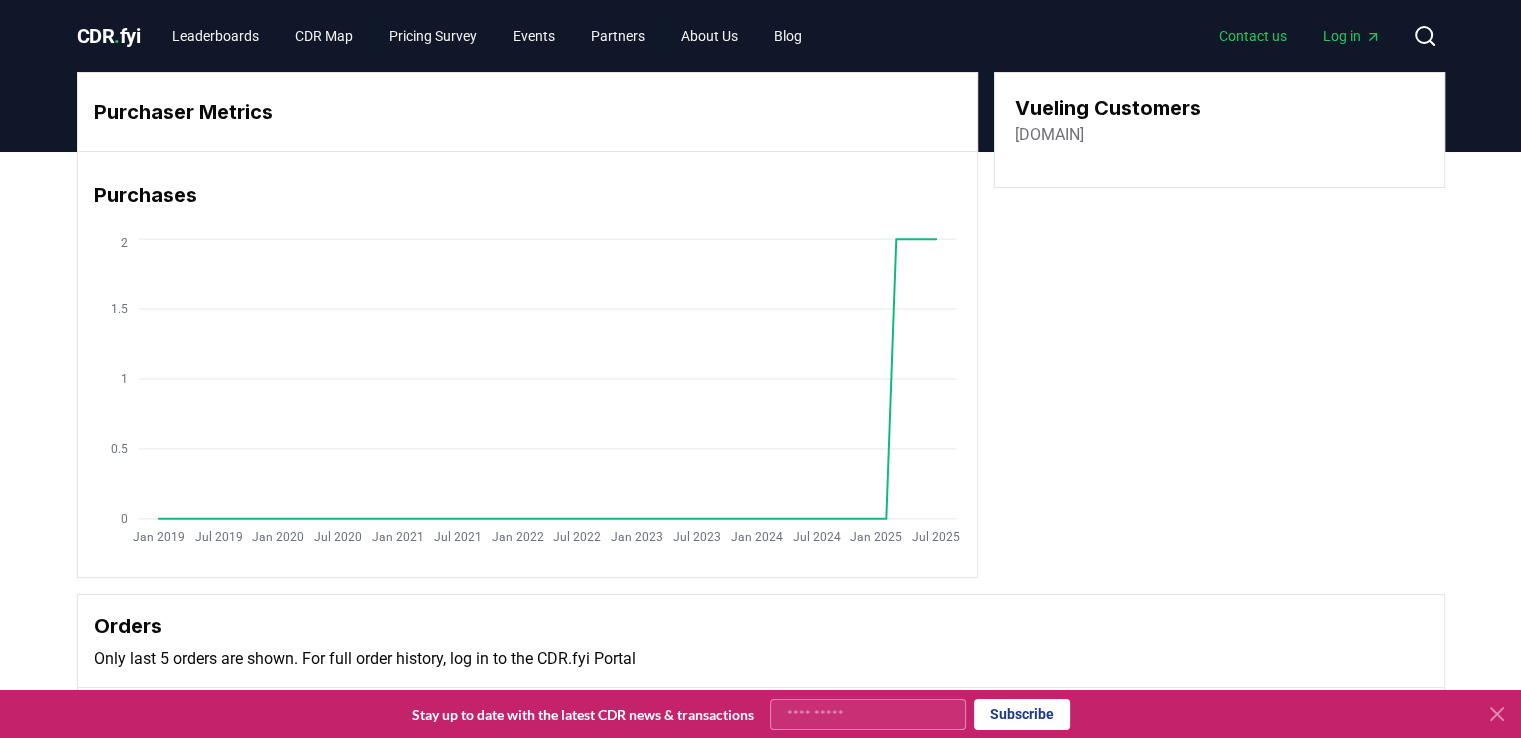 click on "Contact us" at bounding box center [1253, 36] 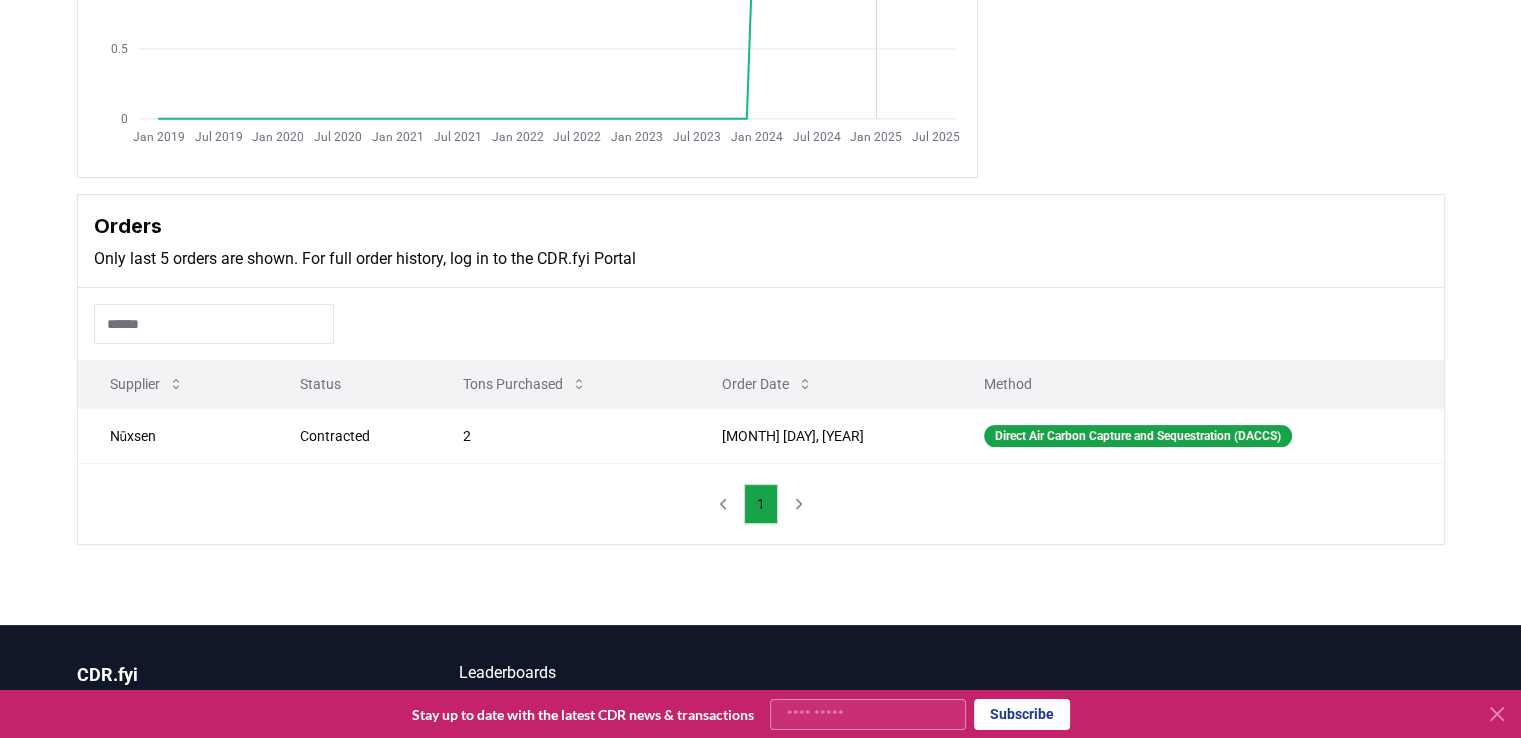 scroll, scrollTop: 577, scrollLeft: 0, axis: vertical 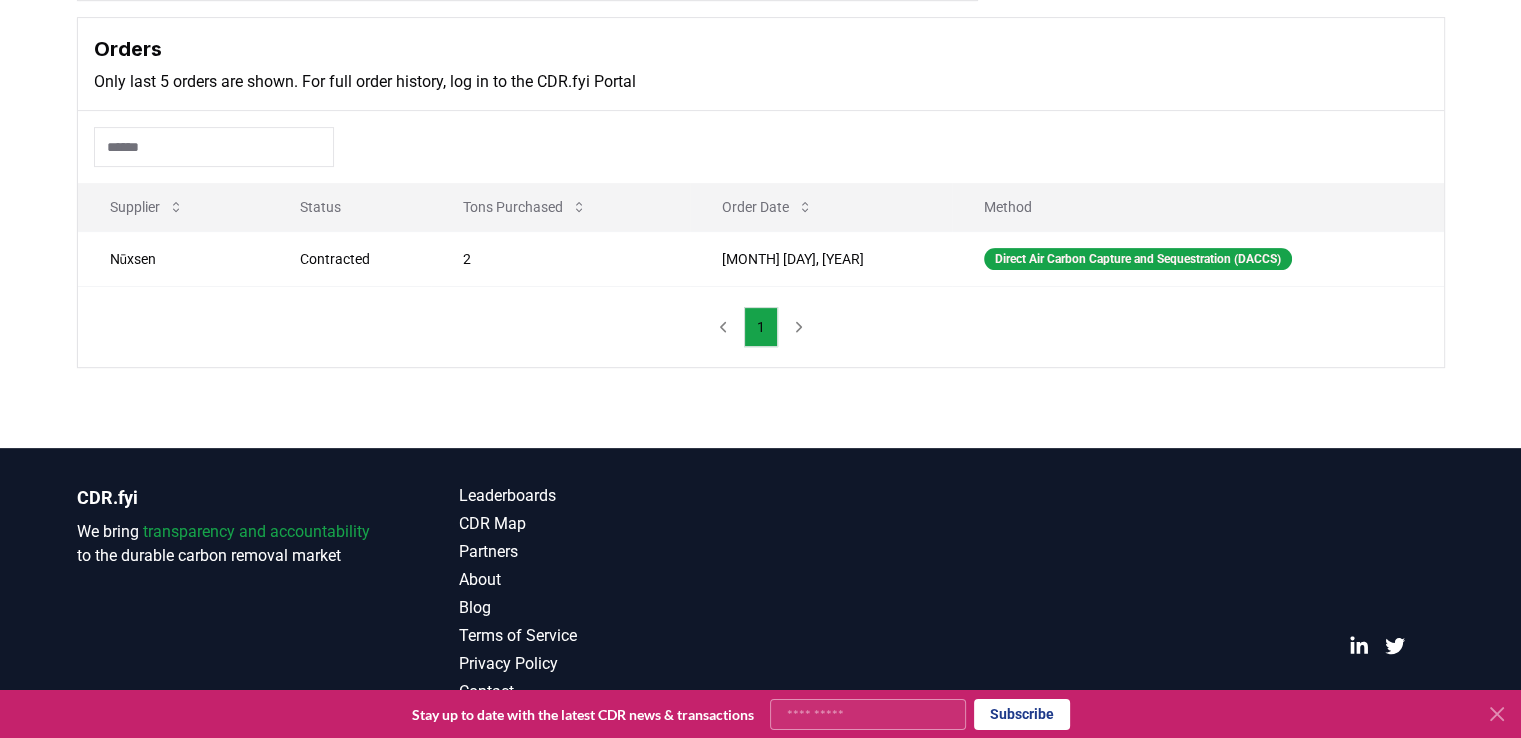 click on "CDR.fyi We bring   transparency and accountability   to the durable carbon removal market Leaderboards CDR Map Partners About Blog Terms of Service Privacy Policy Contact © 2025 CDR.fyi. All rights reserved." at bounding box center [761, 594] 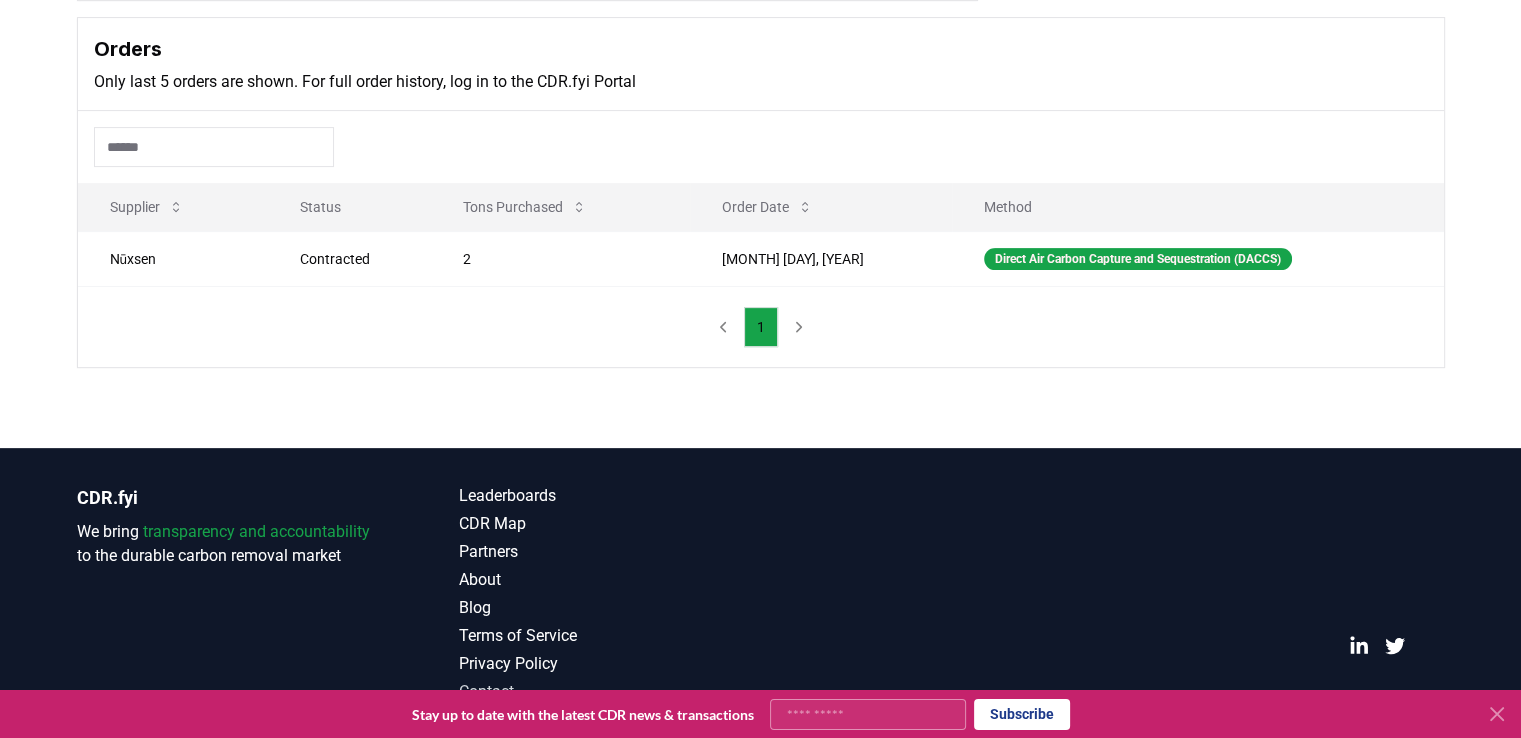click on "Contact" at bounding box center (610, 692) 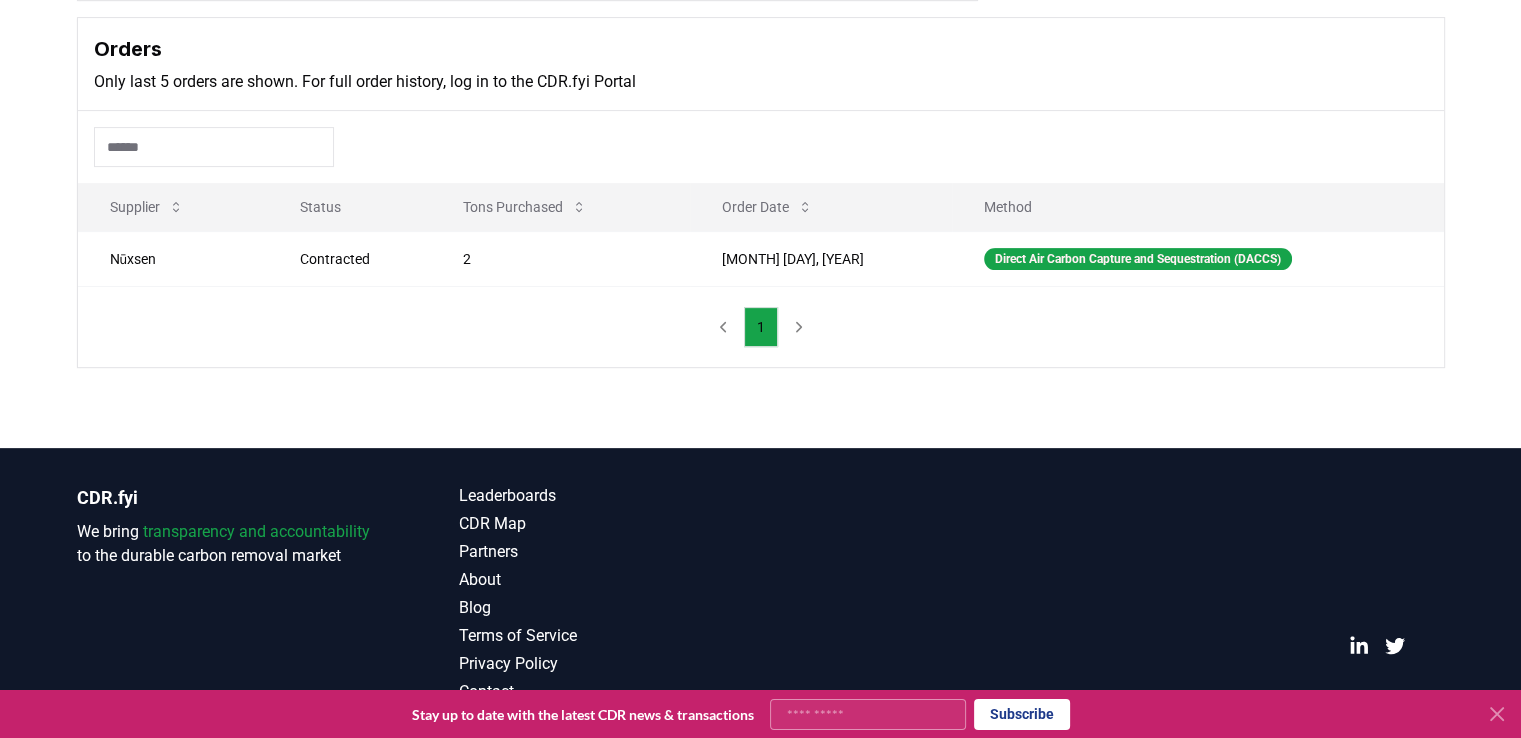 click 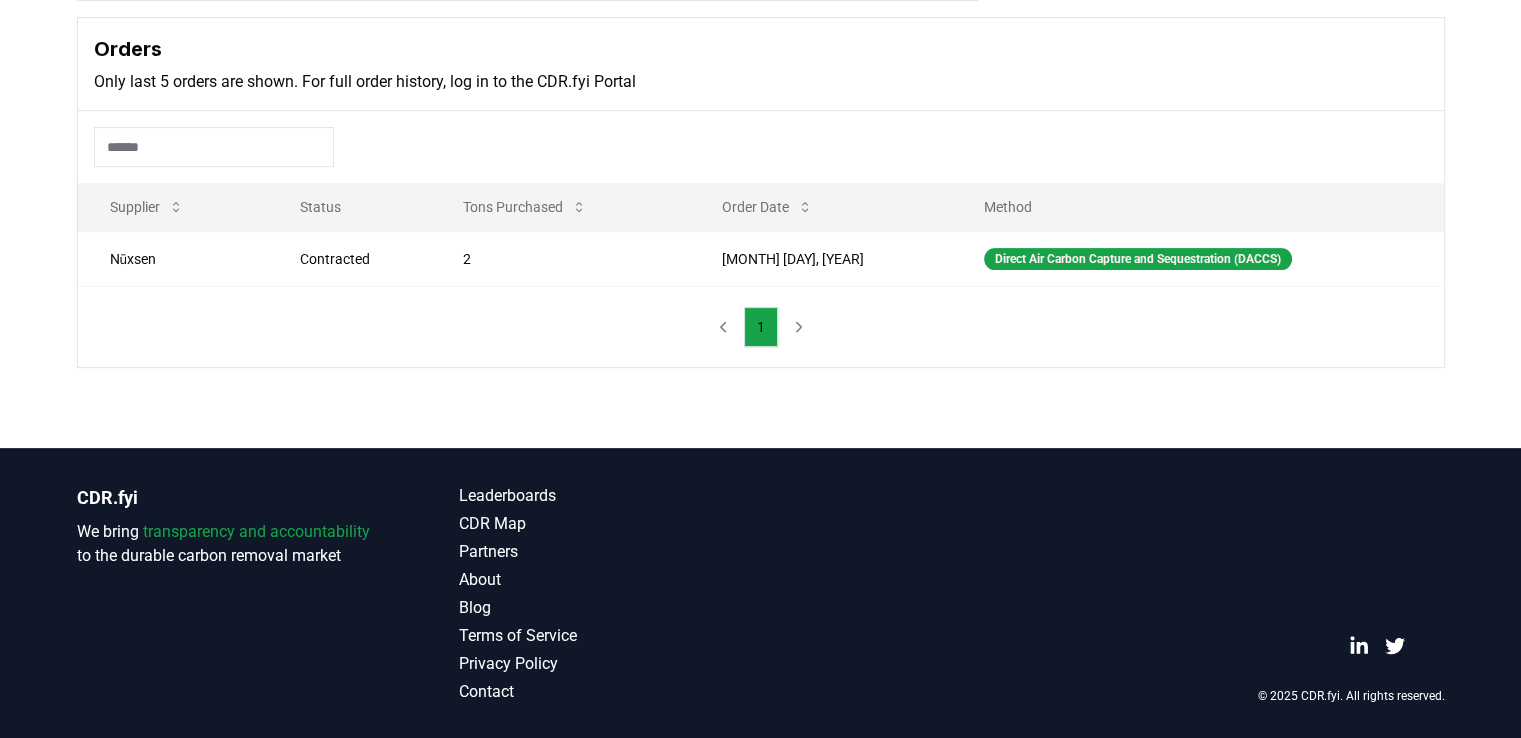 click on "CDR.fyi We bring   transparency and accountability   to the durable carbon removal market Leaderboards CDR Map Partners About Blog Terms of Service Privacy Policy Contact © 2025 CDR.fyi. All rights reserved." at bounding box center (760, 594) 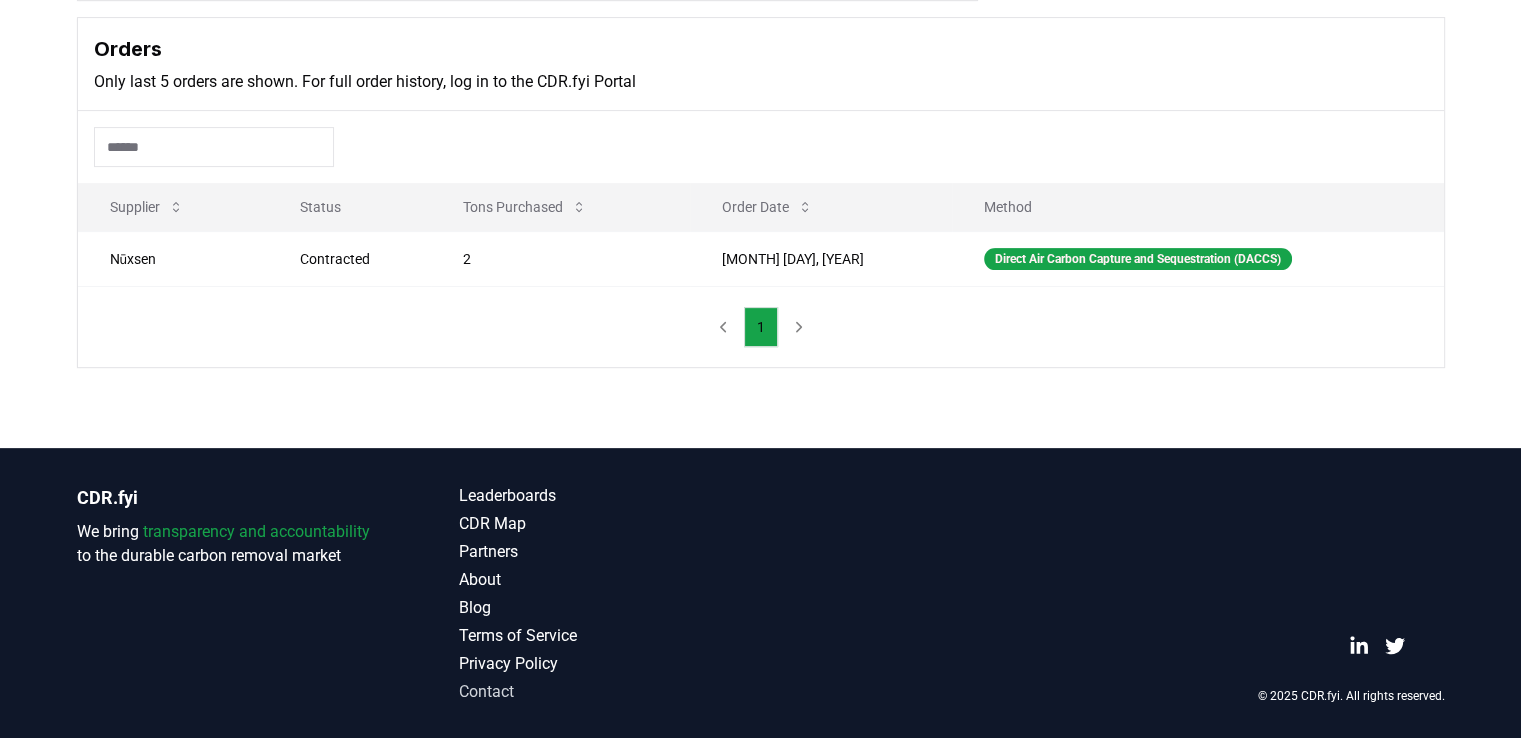 click on "Contact" at bounding box center [610, 692] 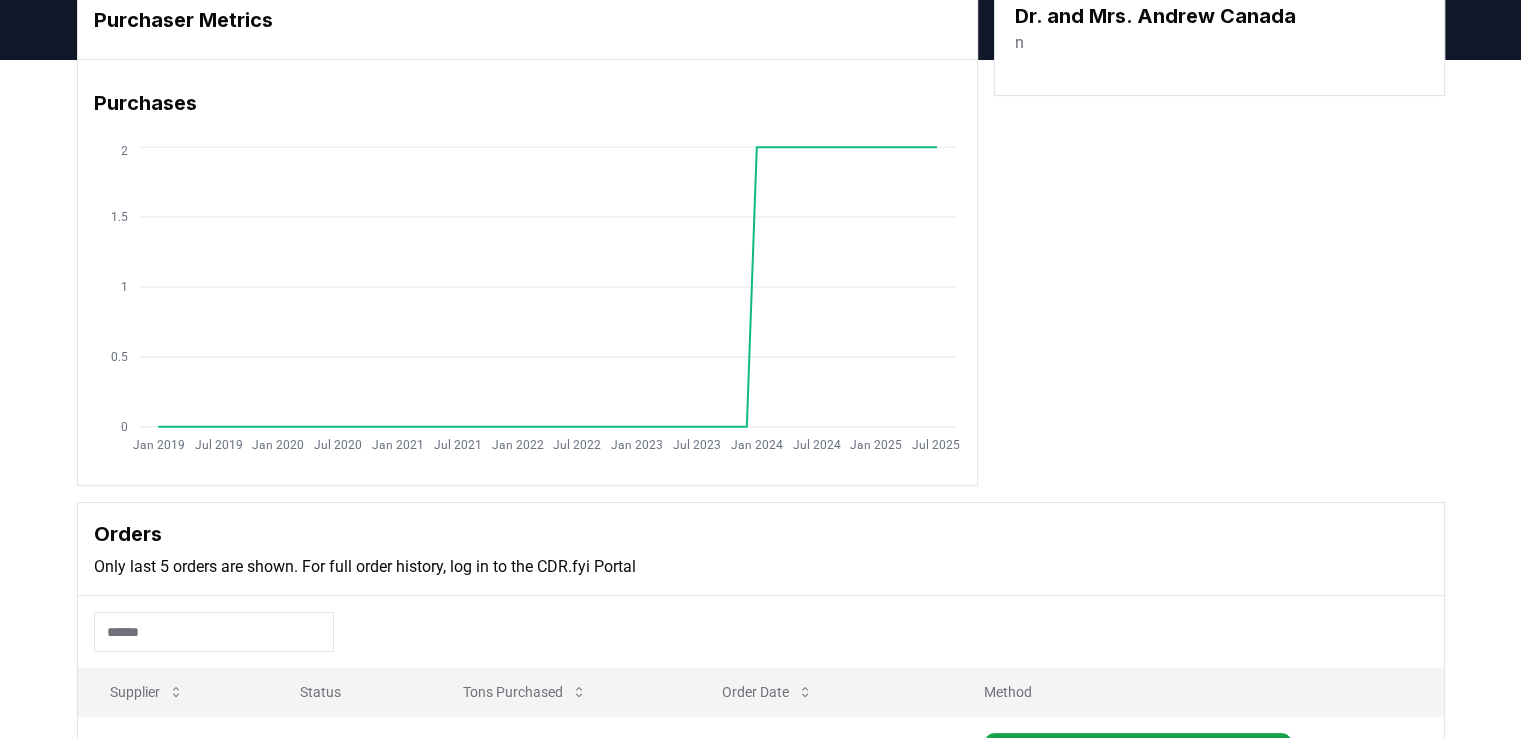 scroll, scrollTop: 0, scrollLeft: 0, axis: both 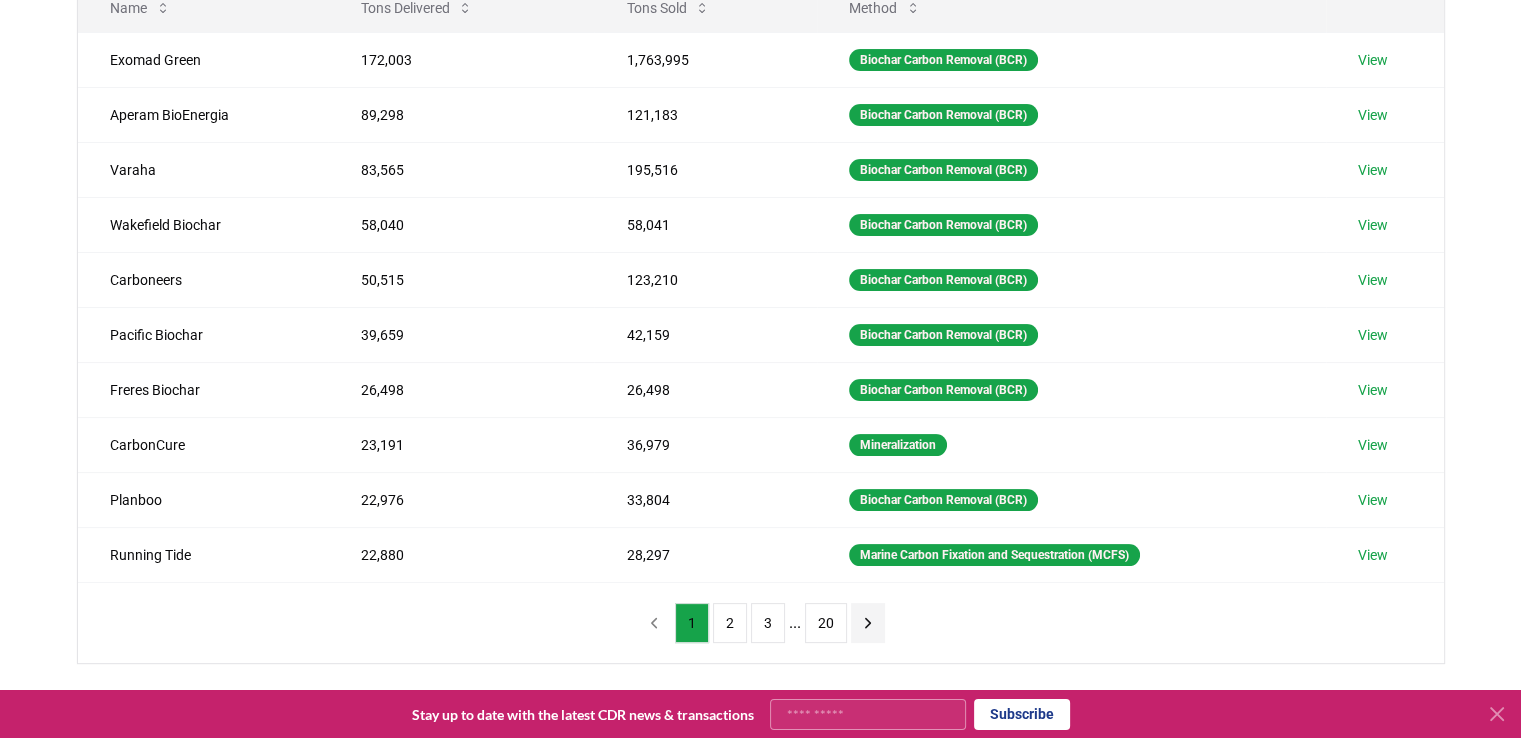 click 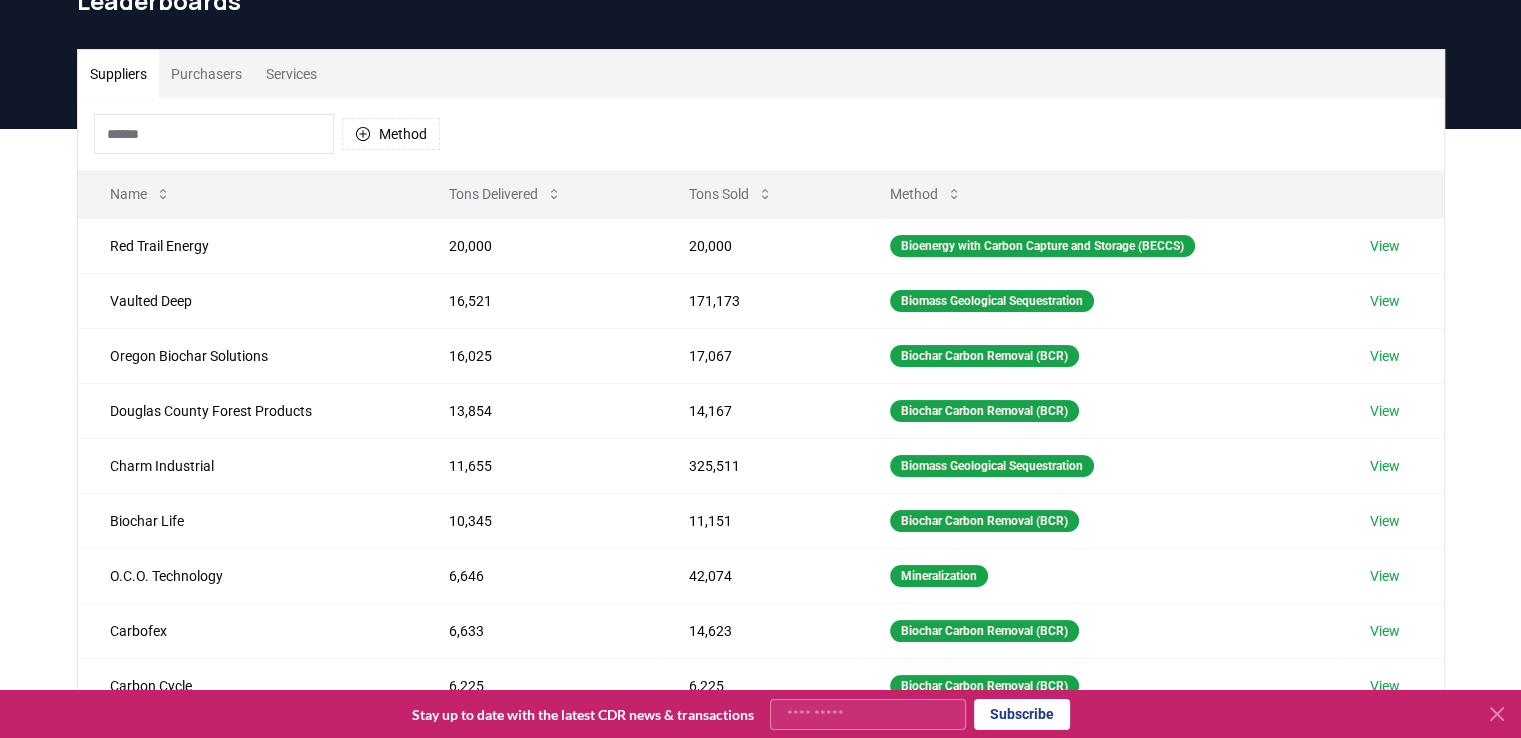 scroll, scrollTop: 0, scrollLeft: 0, axis: both 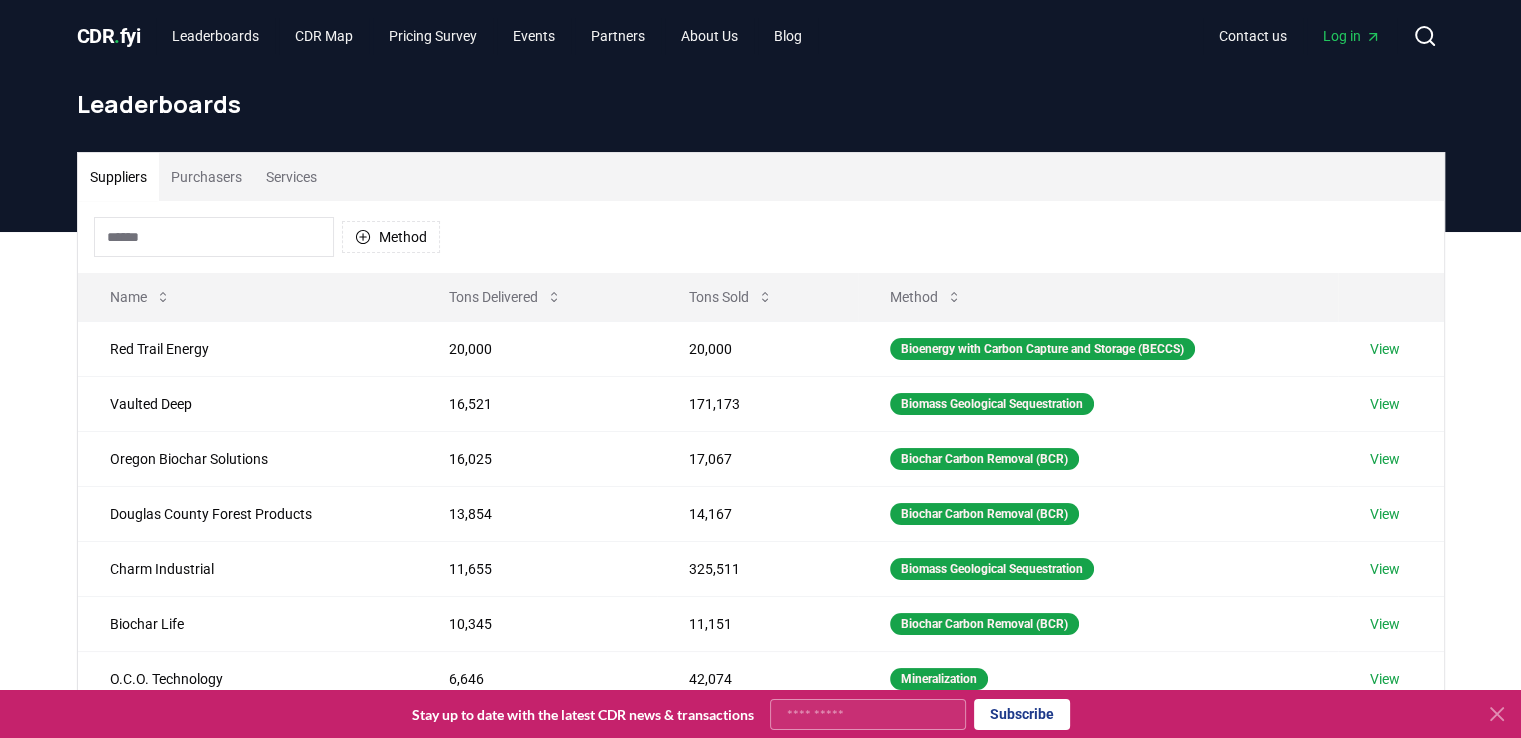 click on "Purchasers" at bounding box center [206, 177] 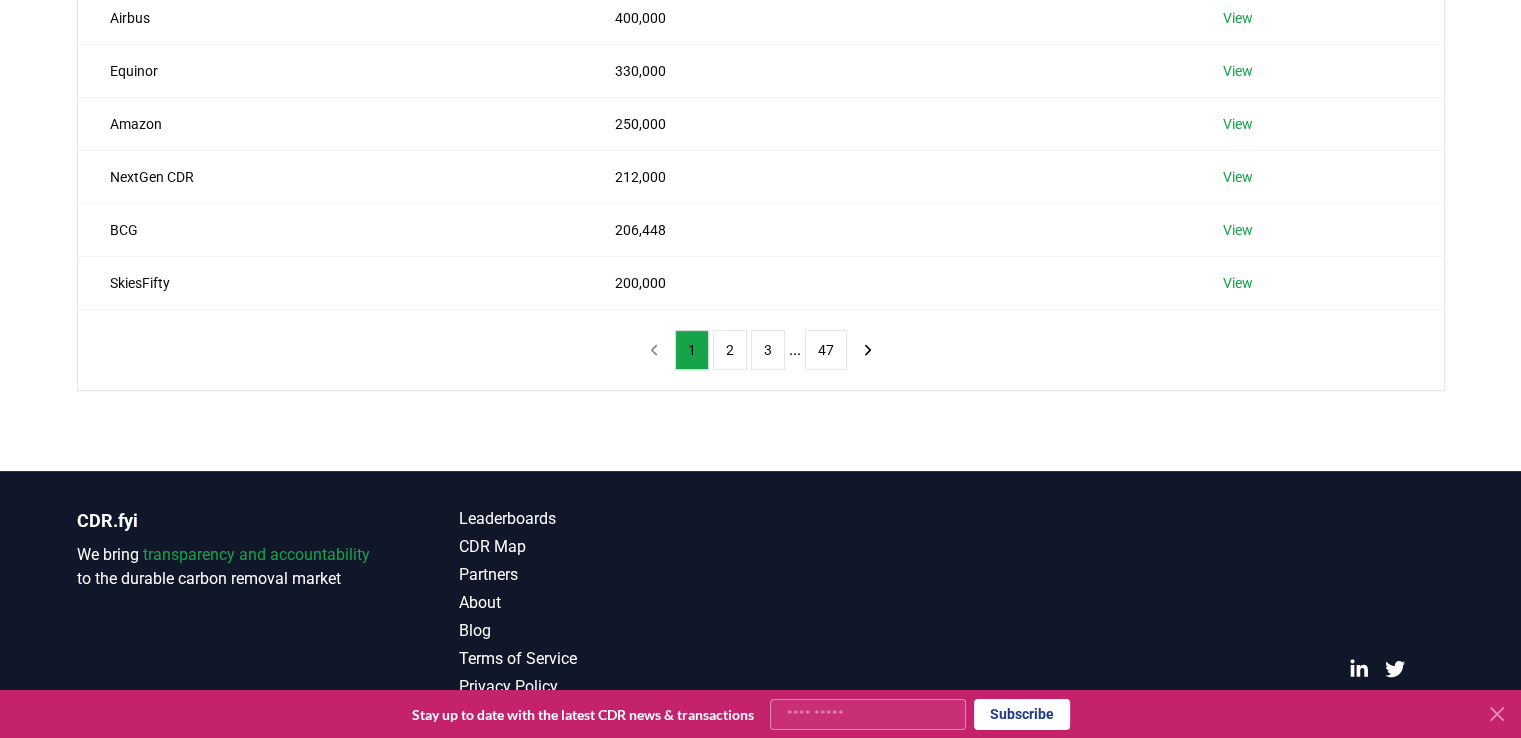 scroll, scrollTop: 544, scrollLeft: 0, axis: vertical 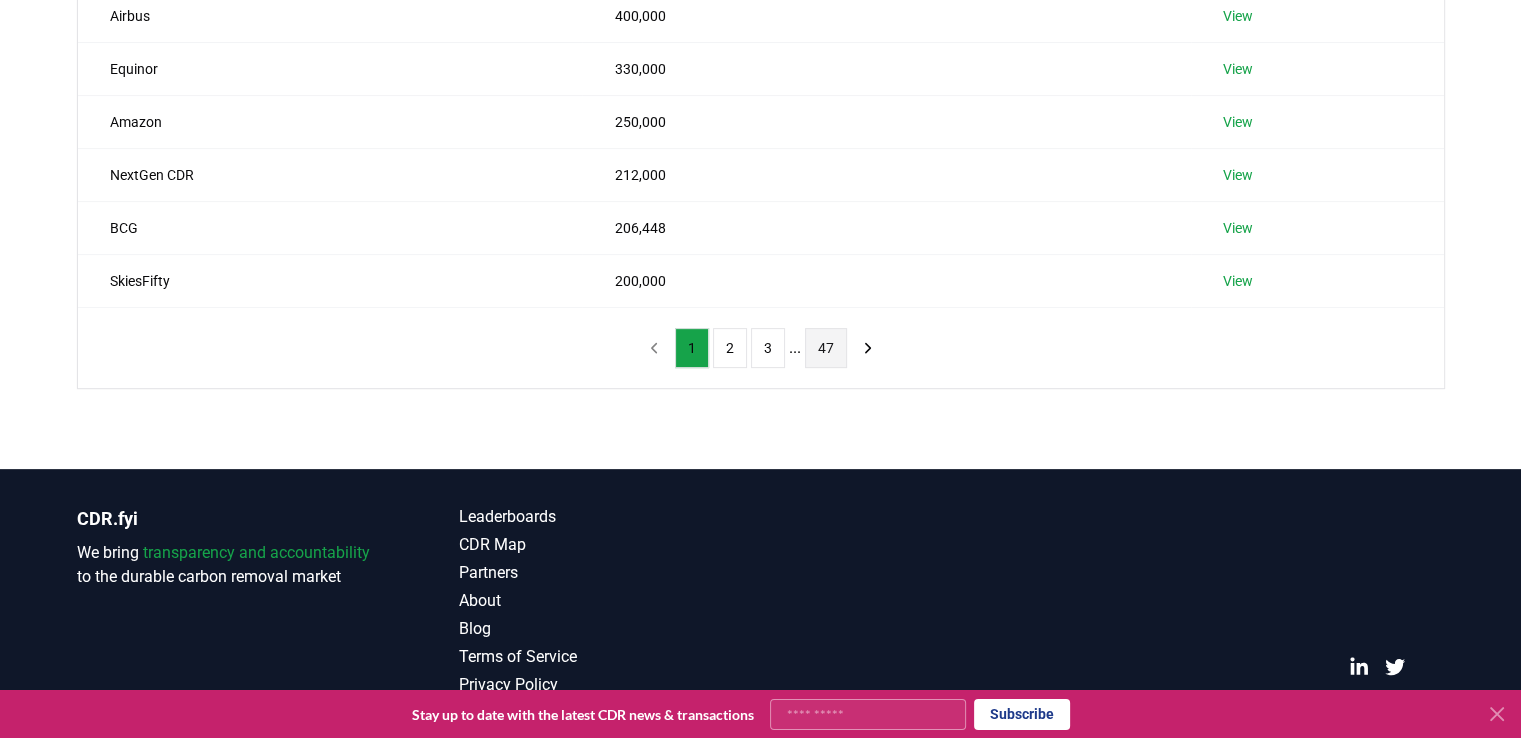 click on "47" at bounding box center (826, 348) 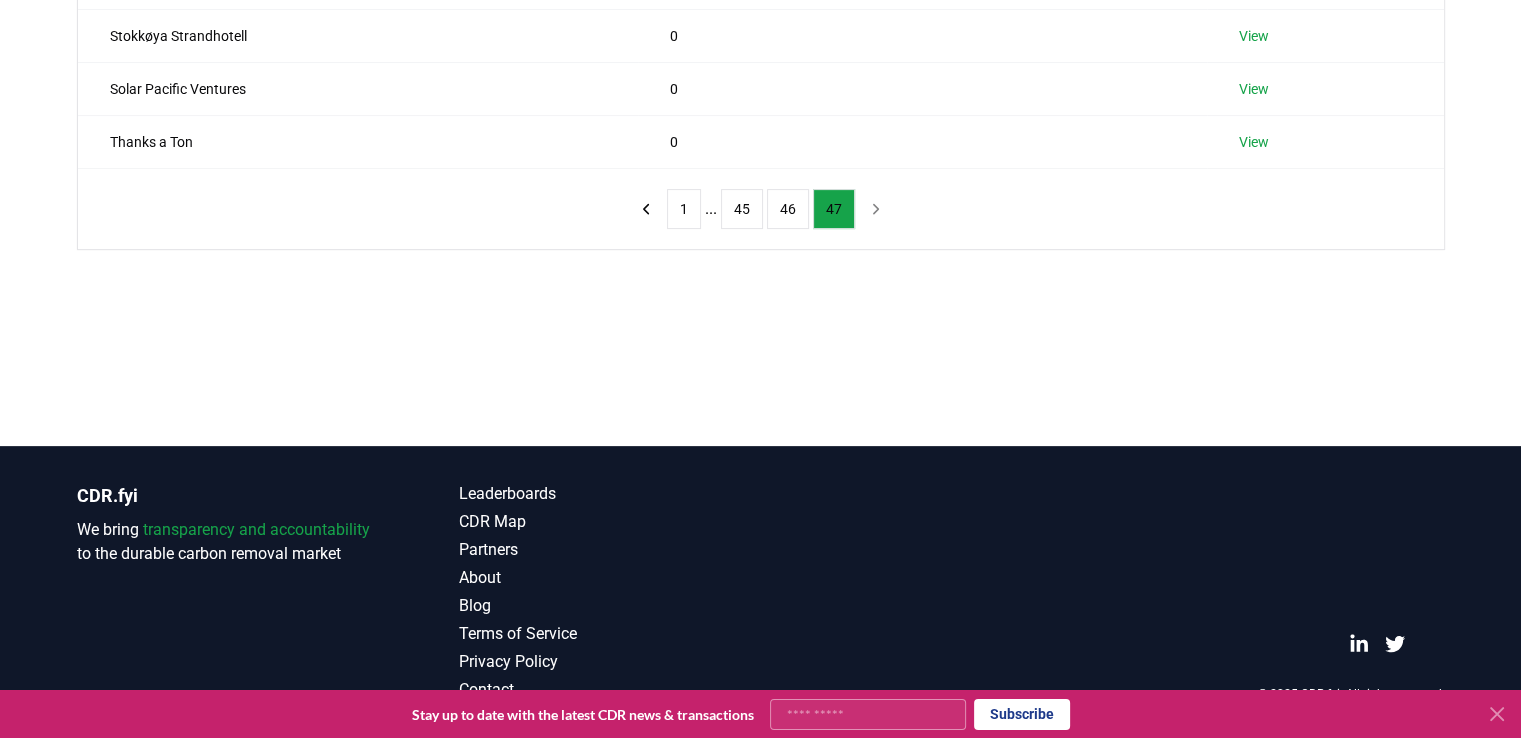 scroll, scrollTop: 524, scrollLeft: 0, axis: vertical 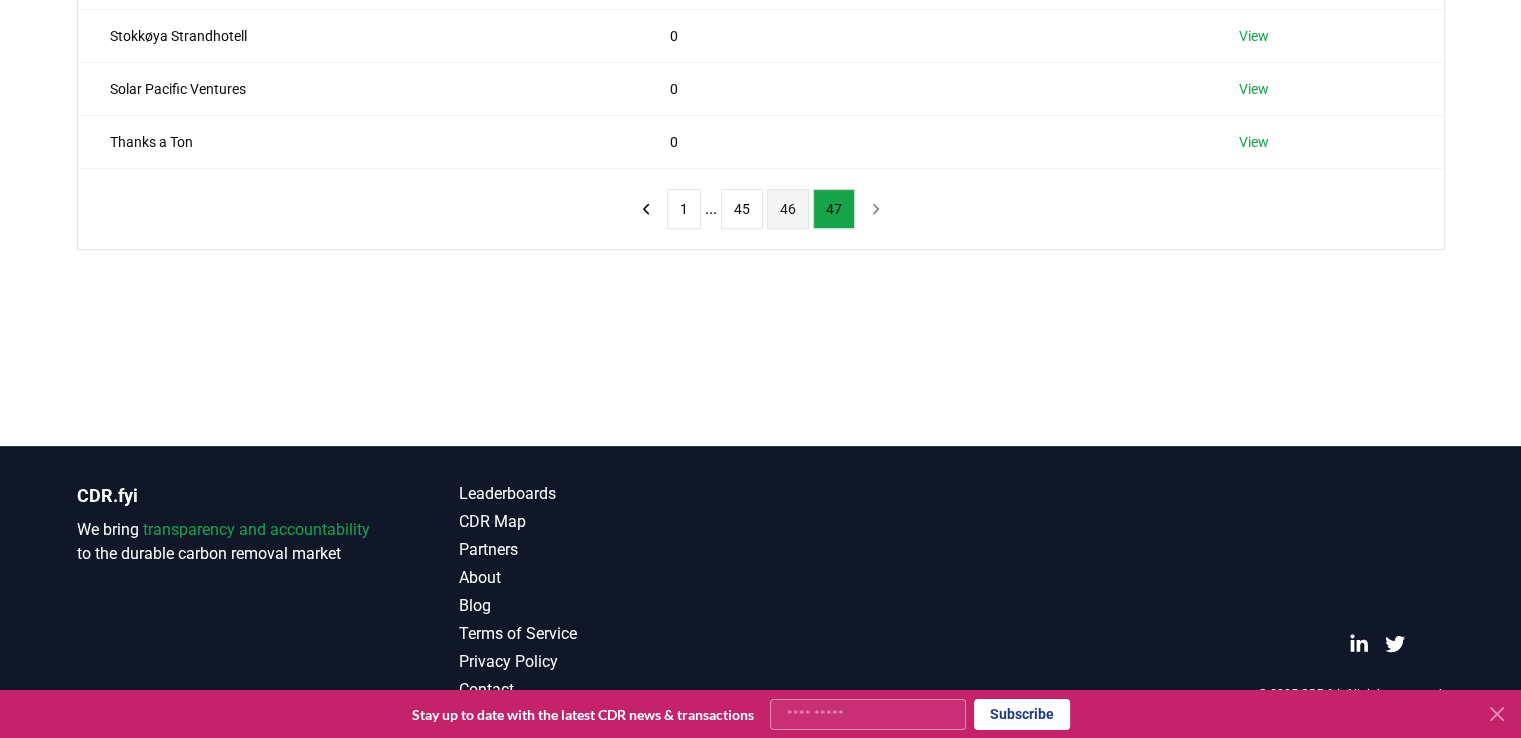 click on "46" at bounding box center [788, 209] 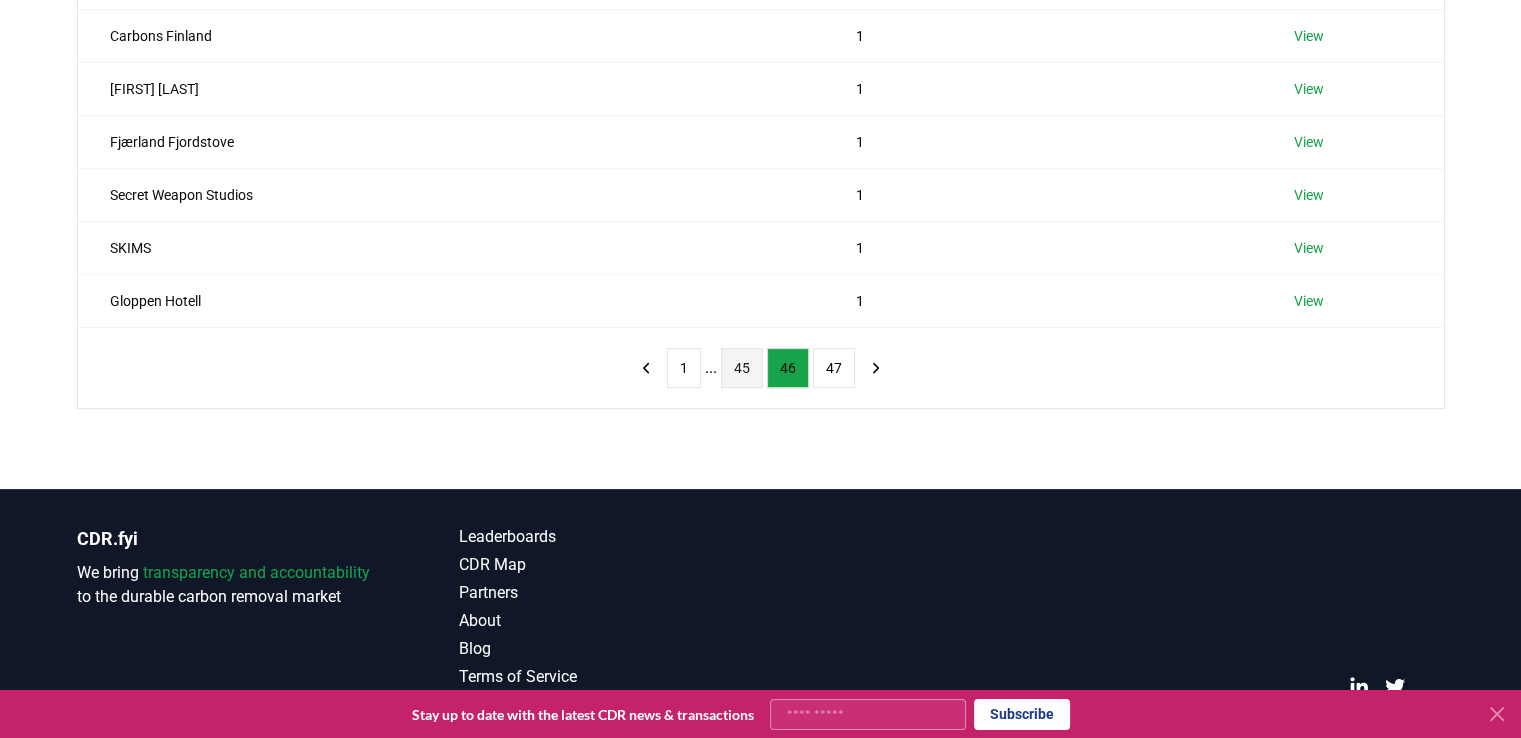 click on "45" at bounding box center [742, 368] 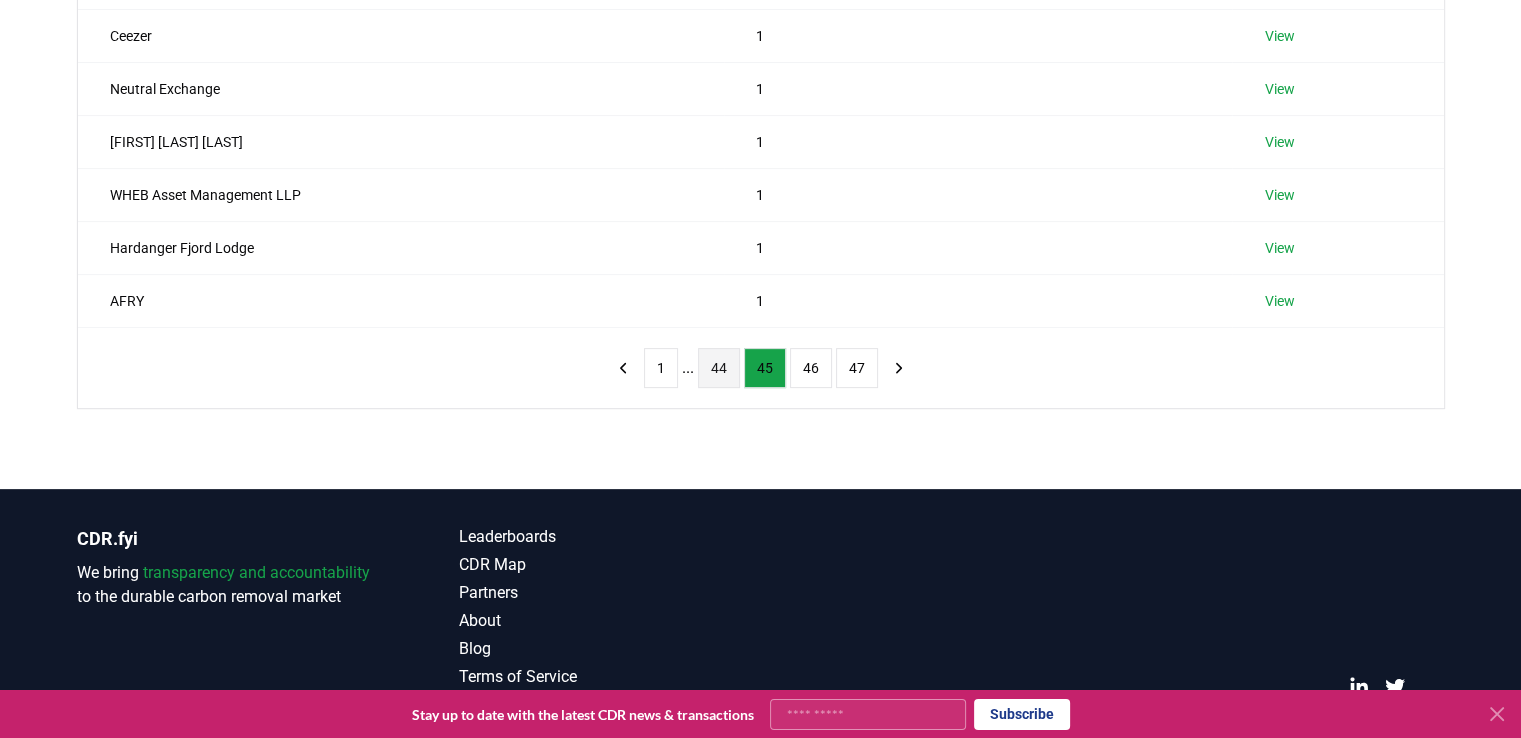 click on "44" at bounding box center (719, 368) 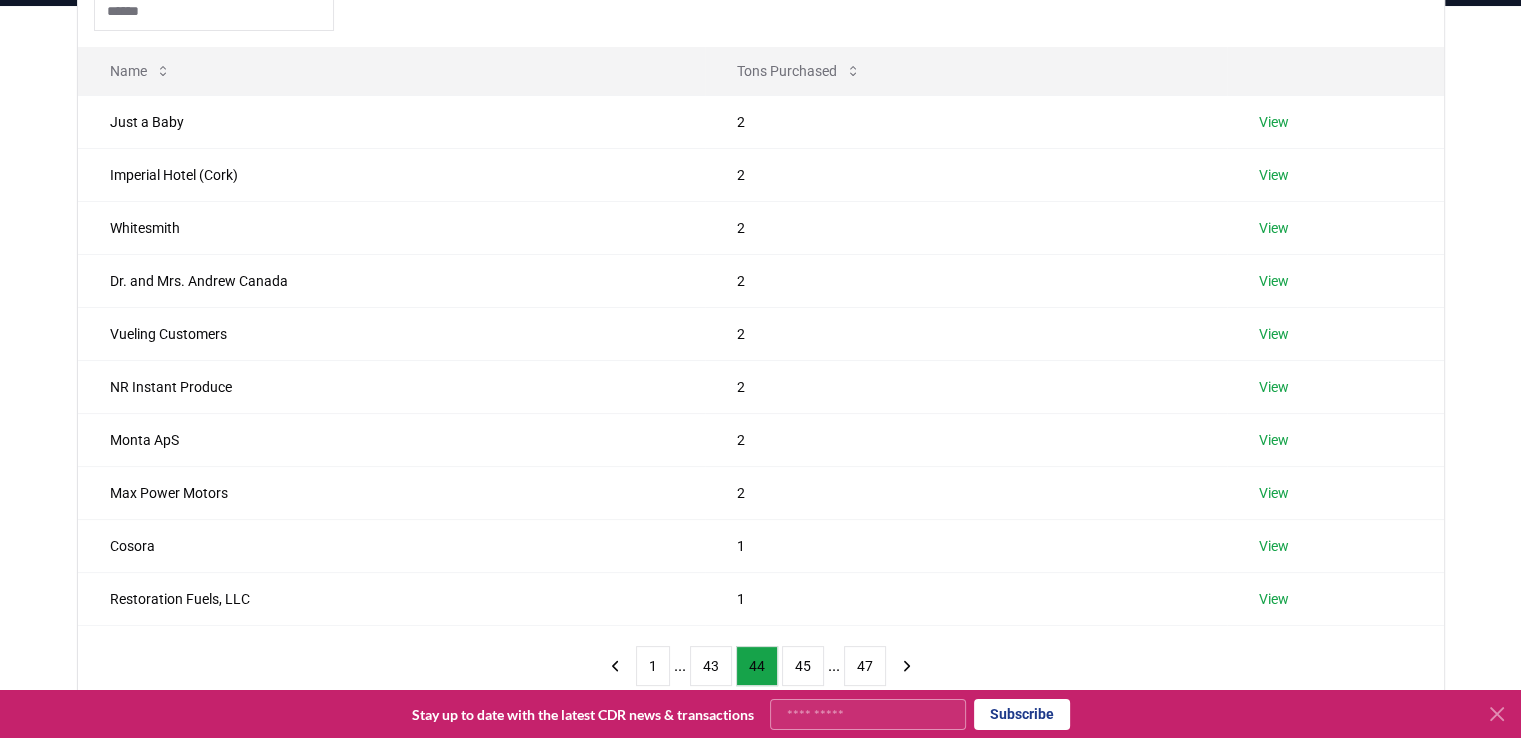 scroll, scrollTop: 0, scrollLeft: 0, axis: both 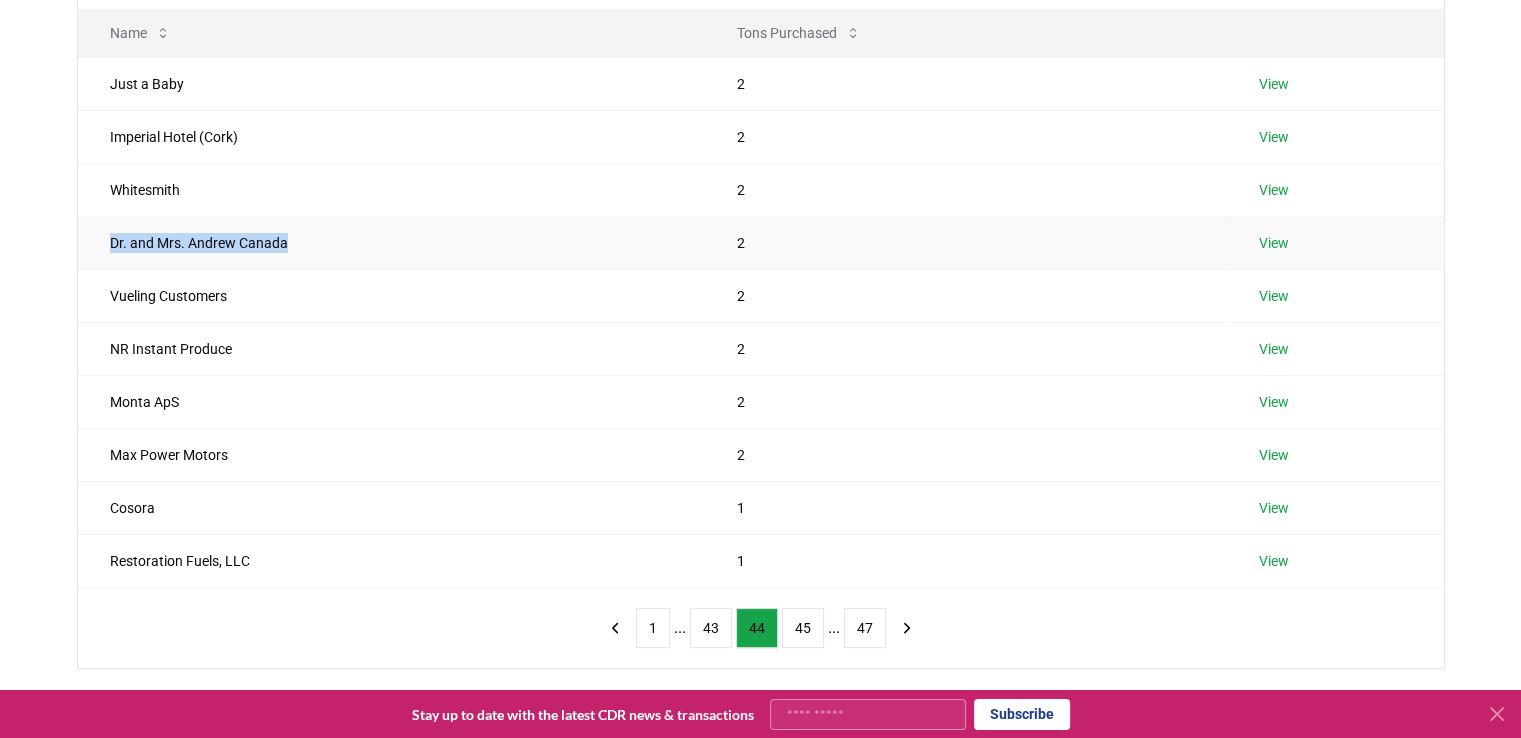 drag, startPoint x: 337, startPoint y: 248, endPoint x: 105, endPoint y: 258, distance: 232.21542 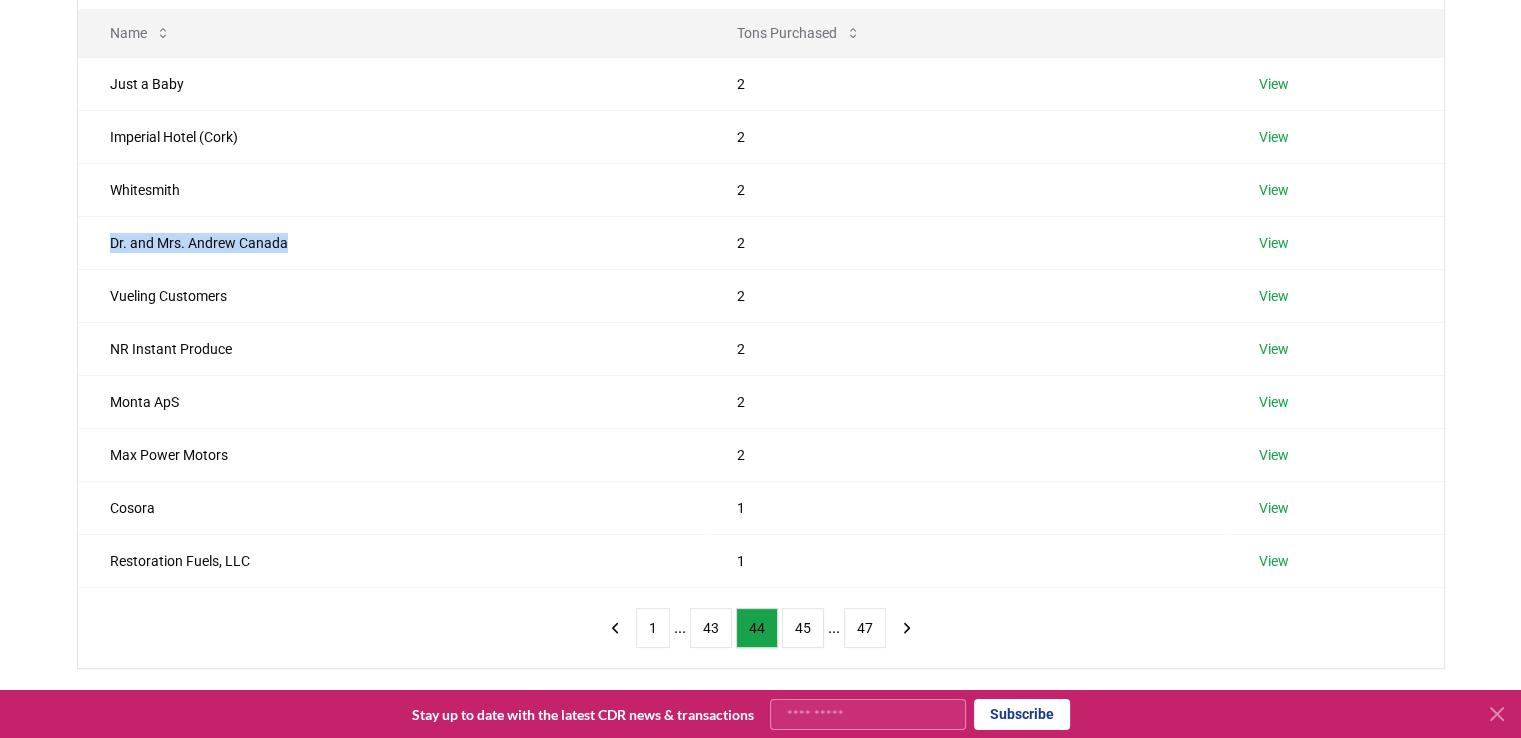 copy on "Dr. and Mrs. Andrew Canada" 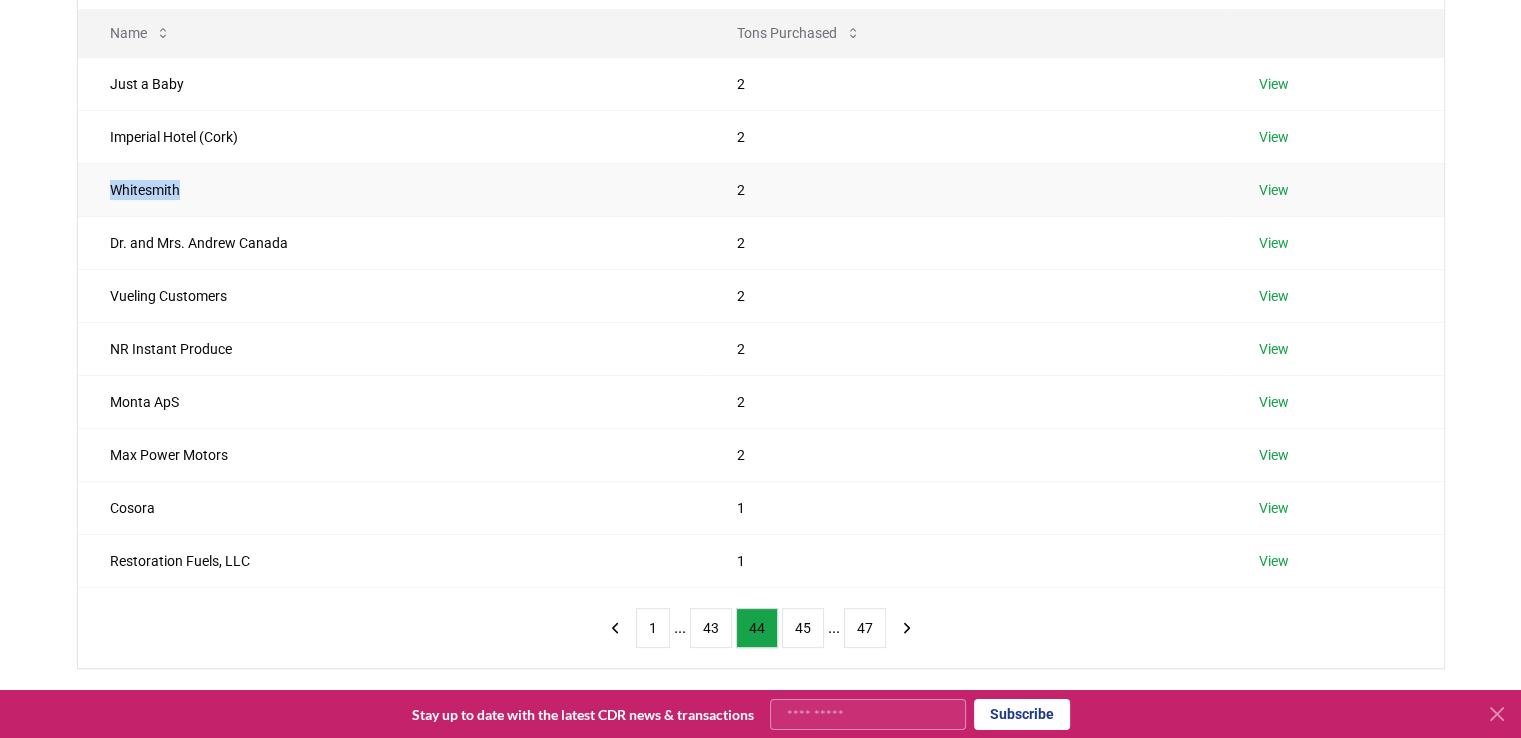 drag, startPoint x: 109, startPoint y: 192, endPoint x: 233, endPoint y: 189, distance: 124.036285 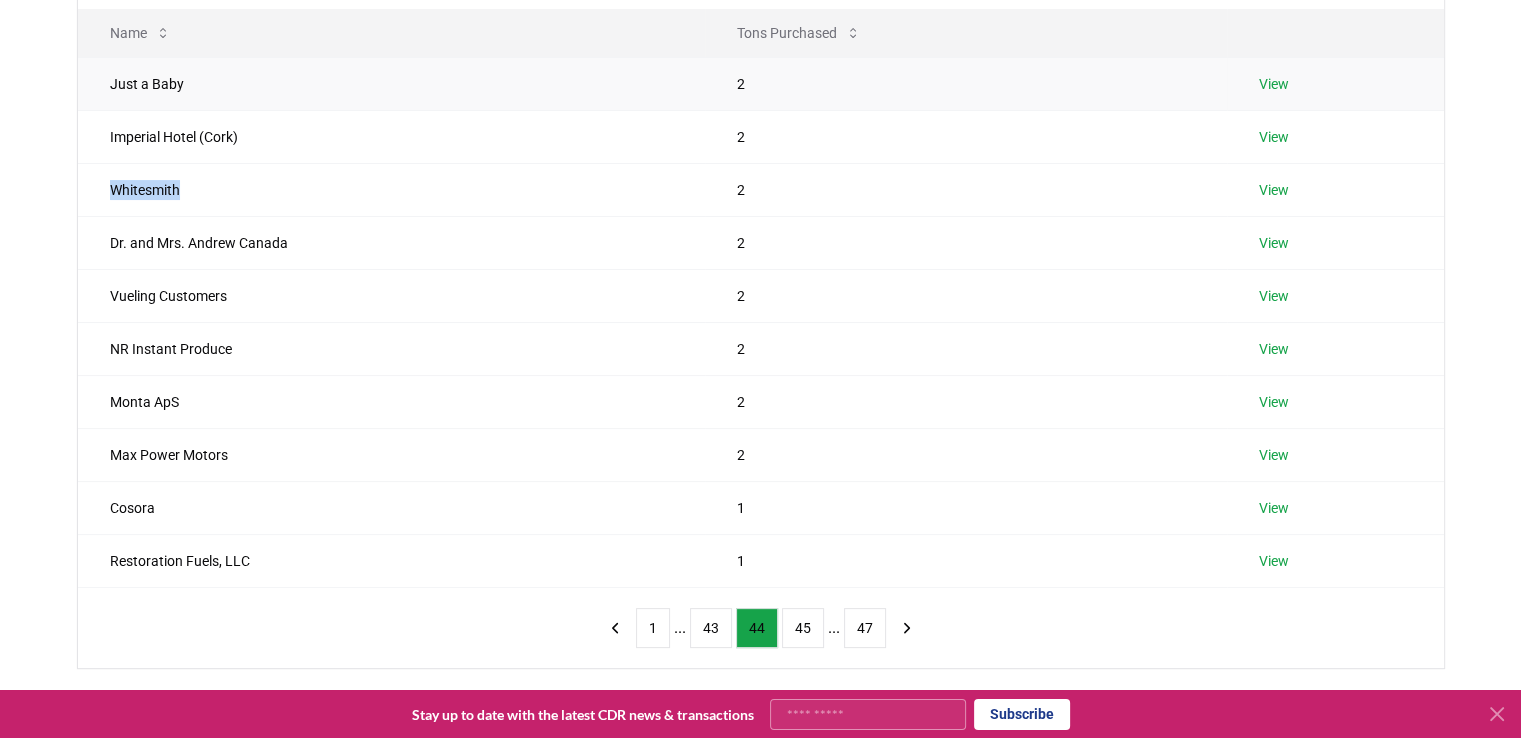 copy on "Whitesmith" 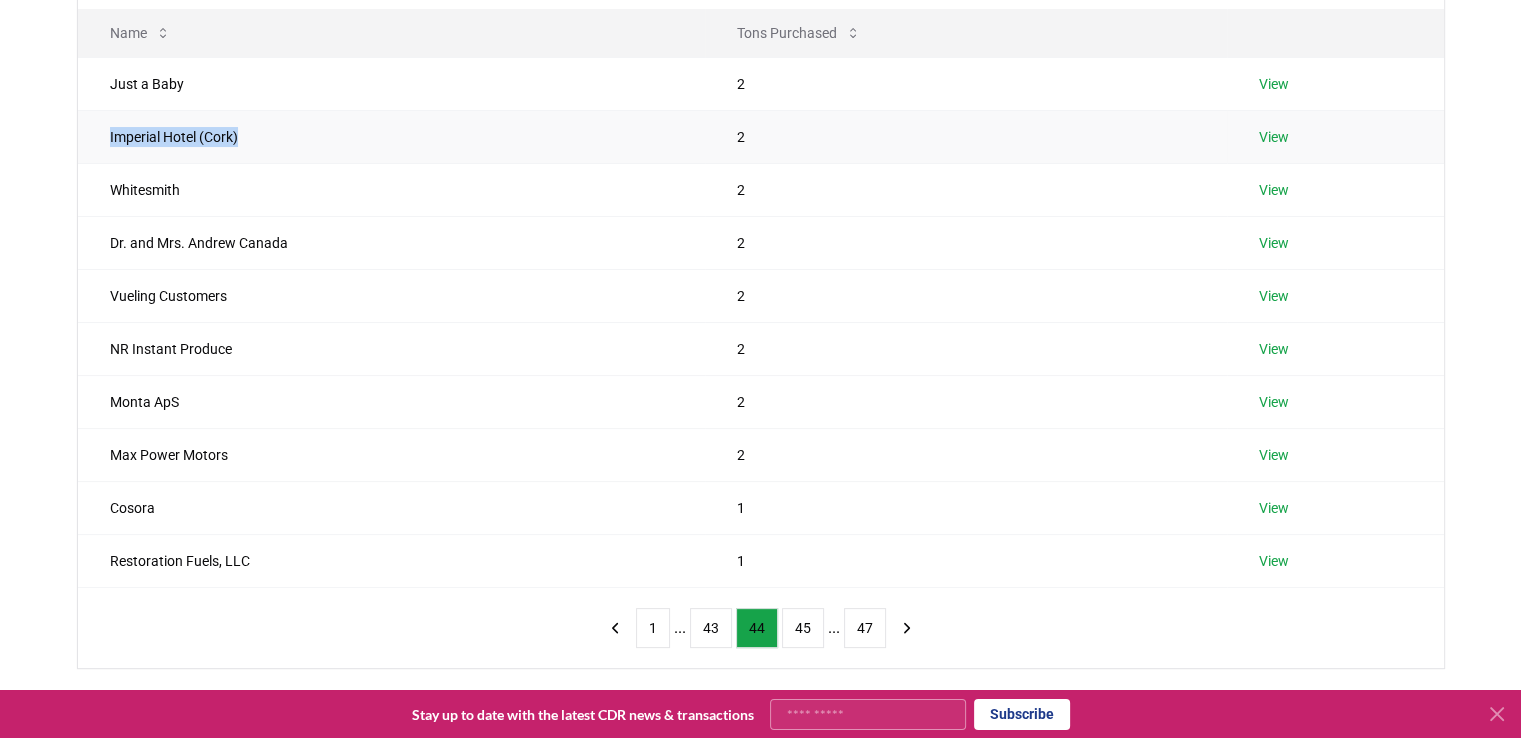 drag, startPoint x: 96, startPoint y: 129, endPoint x: 325, endPoint y: 129, distance: 229 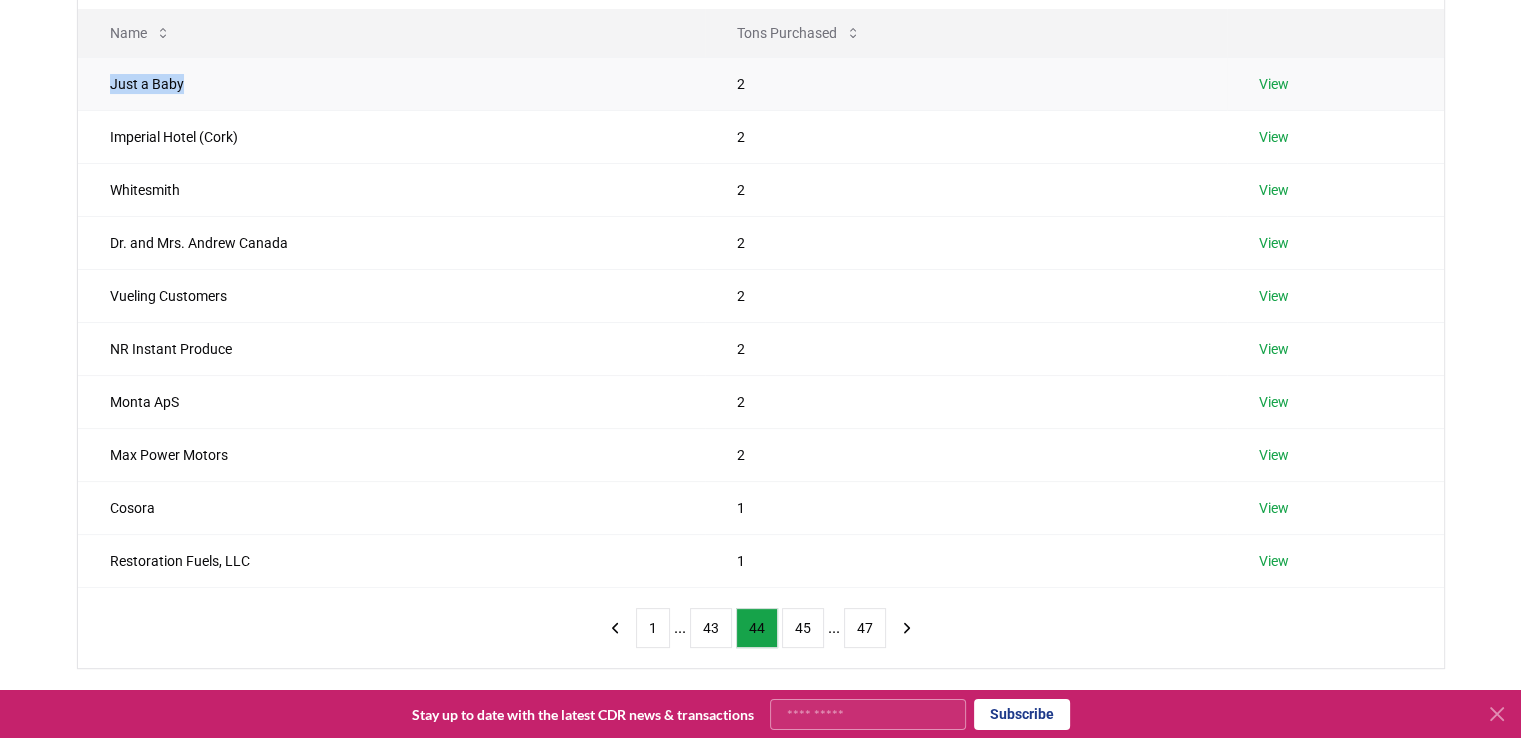 drag, startPoint x: 87, startPoint y: 88, endPoint x: 230, endPoint y: 88, distance: 143 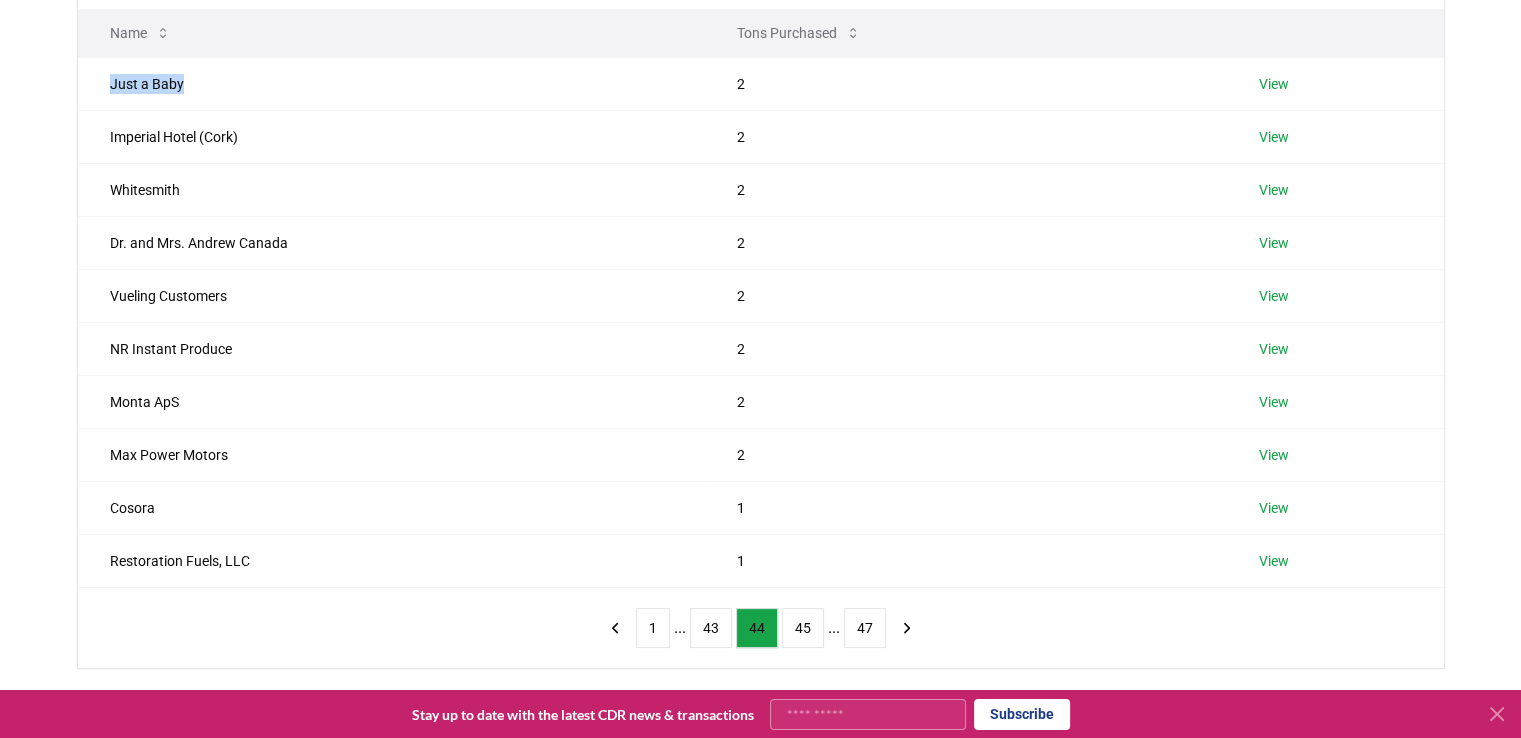 copy on "Just a Baby" 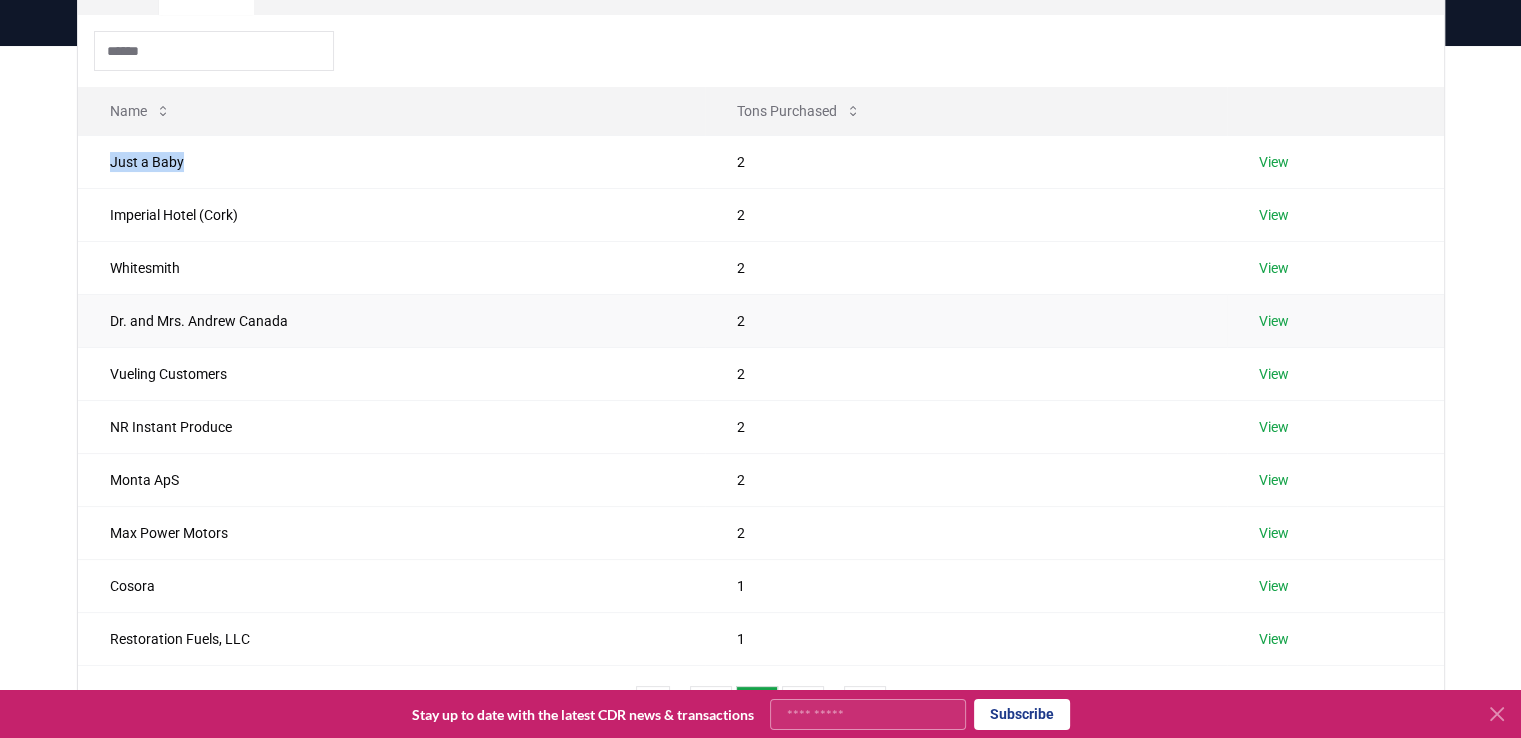 scroll, scrollTop: 164, scrollLeft: 0, axis: vertical 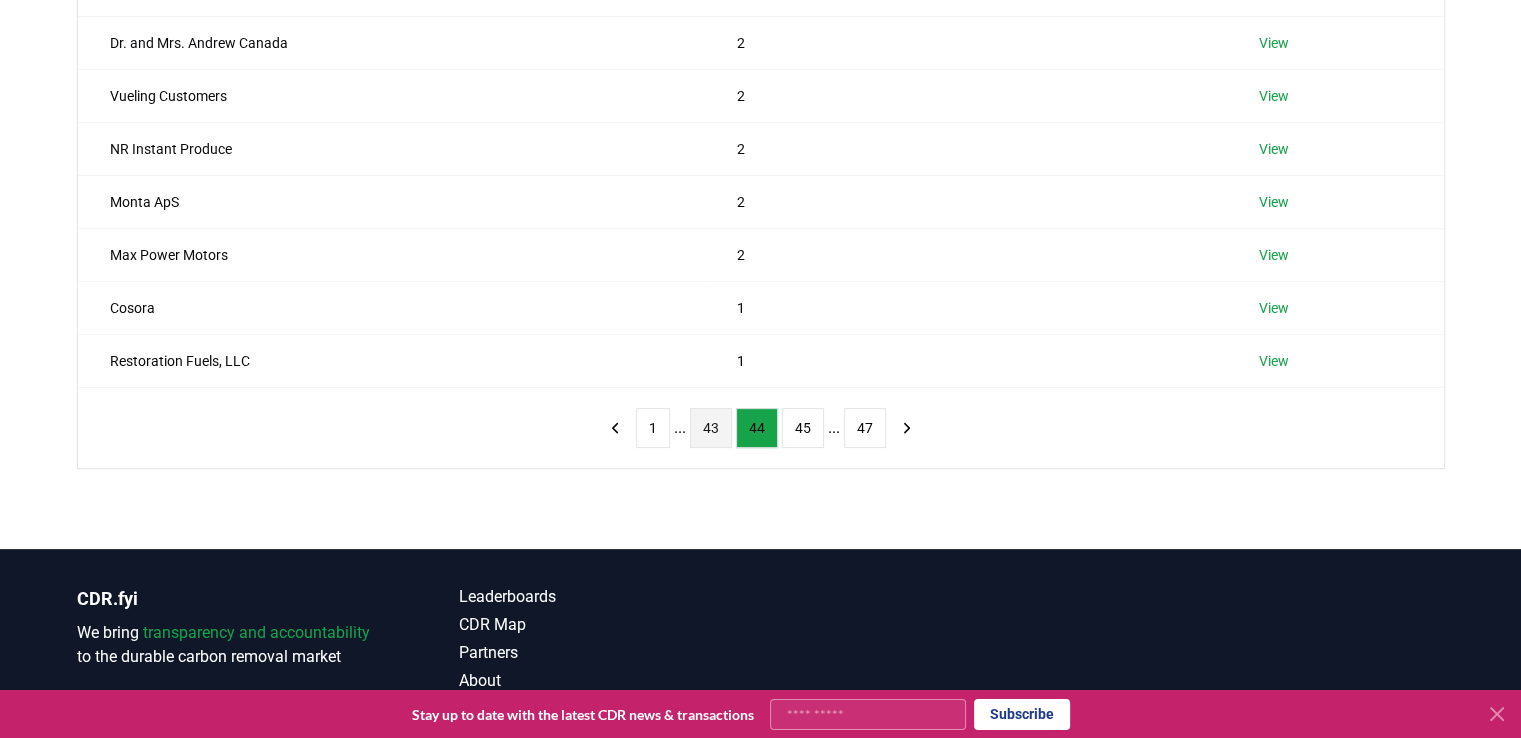 click on "43" at bounding box center (711, 428) 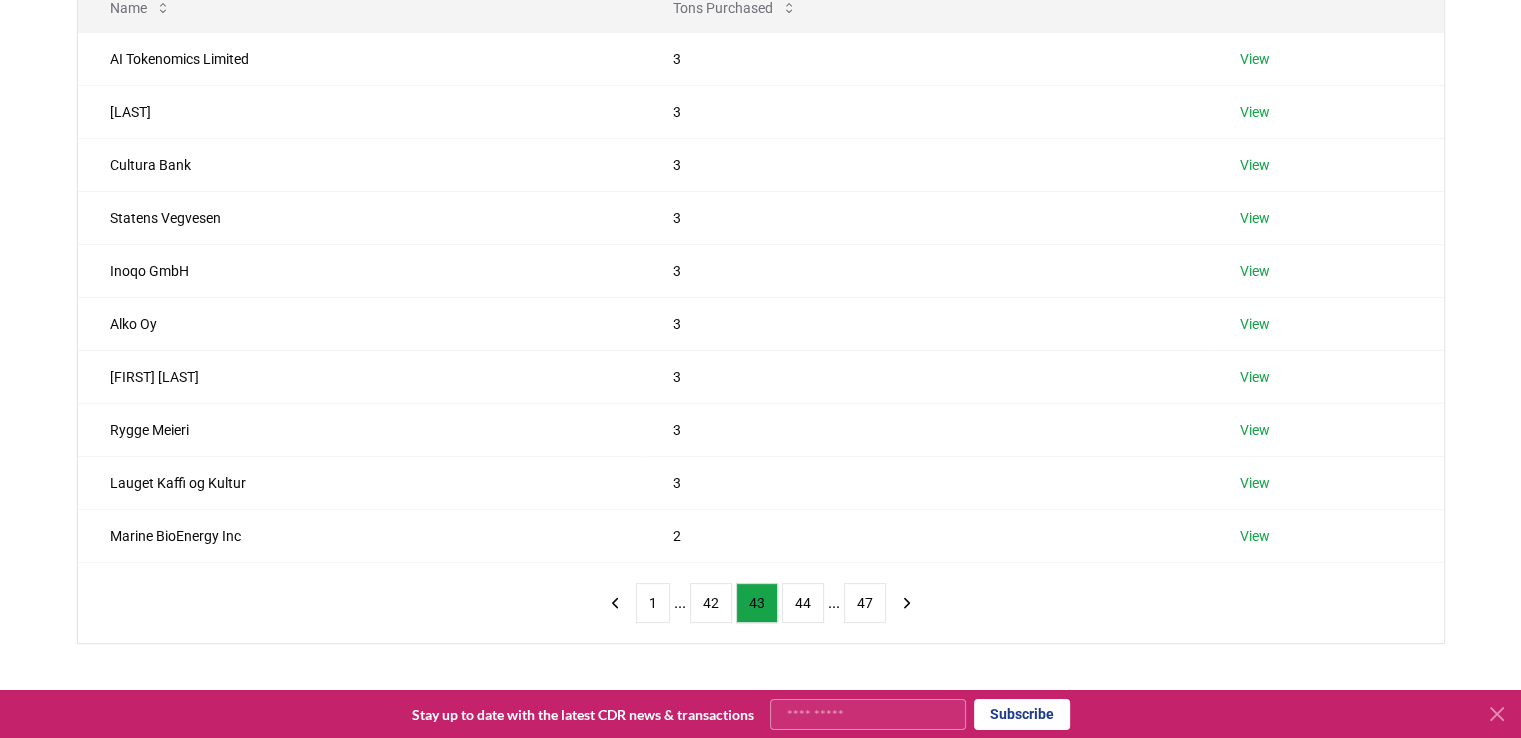 scroll, scrollTop: 464, scrollLeft: 0, axis: vertical 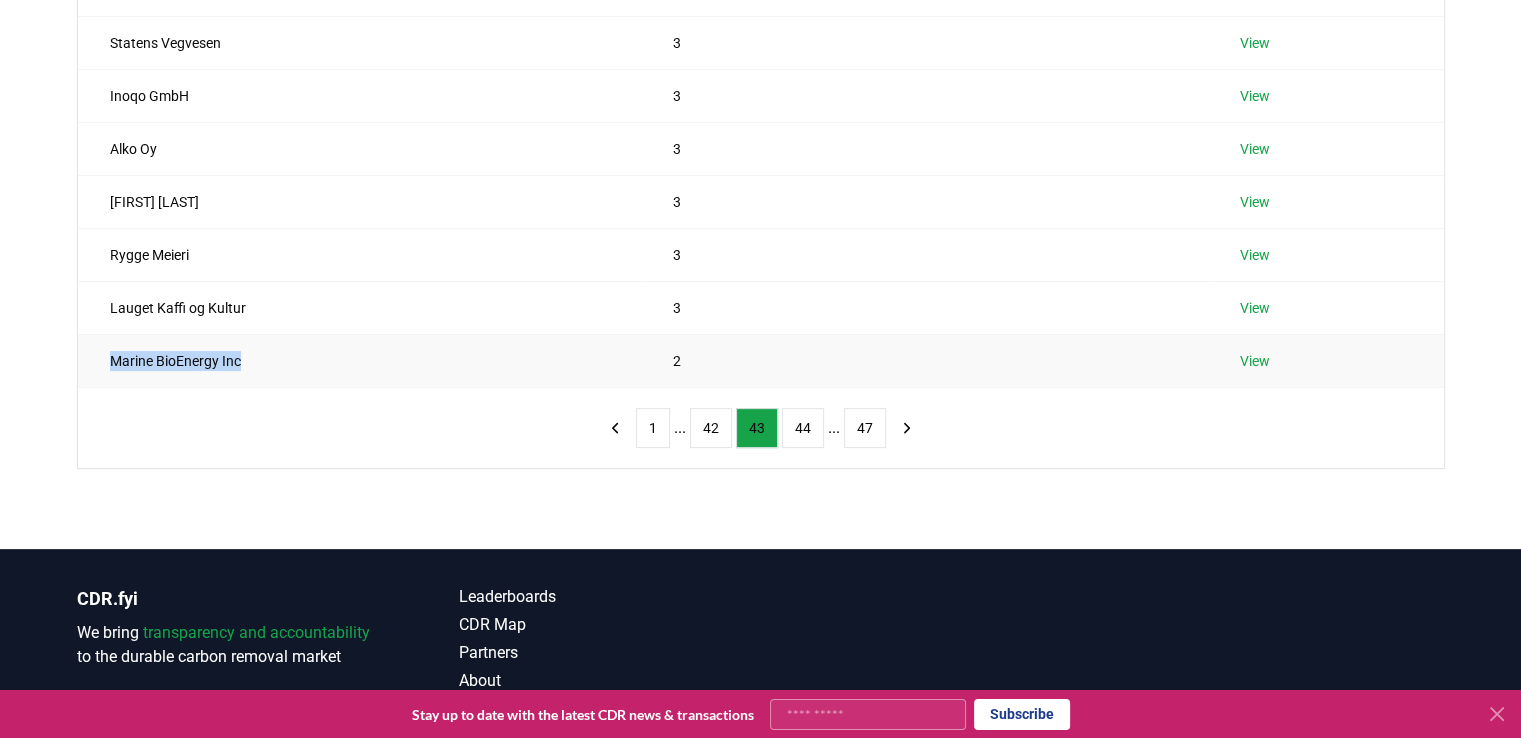 drag, startPoint x: 80, startPoint y: 364, endPoint x: 268, endPoint y: 360, distance: 188.04254 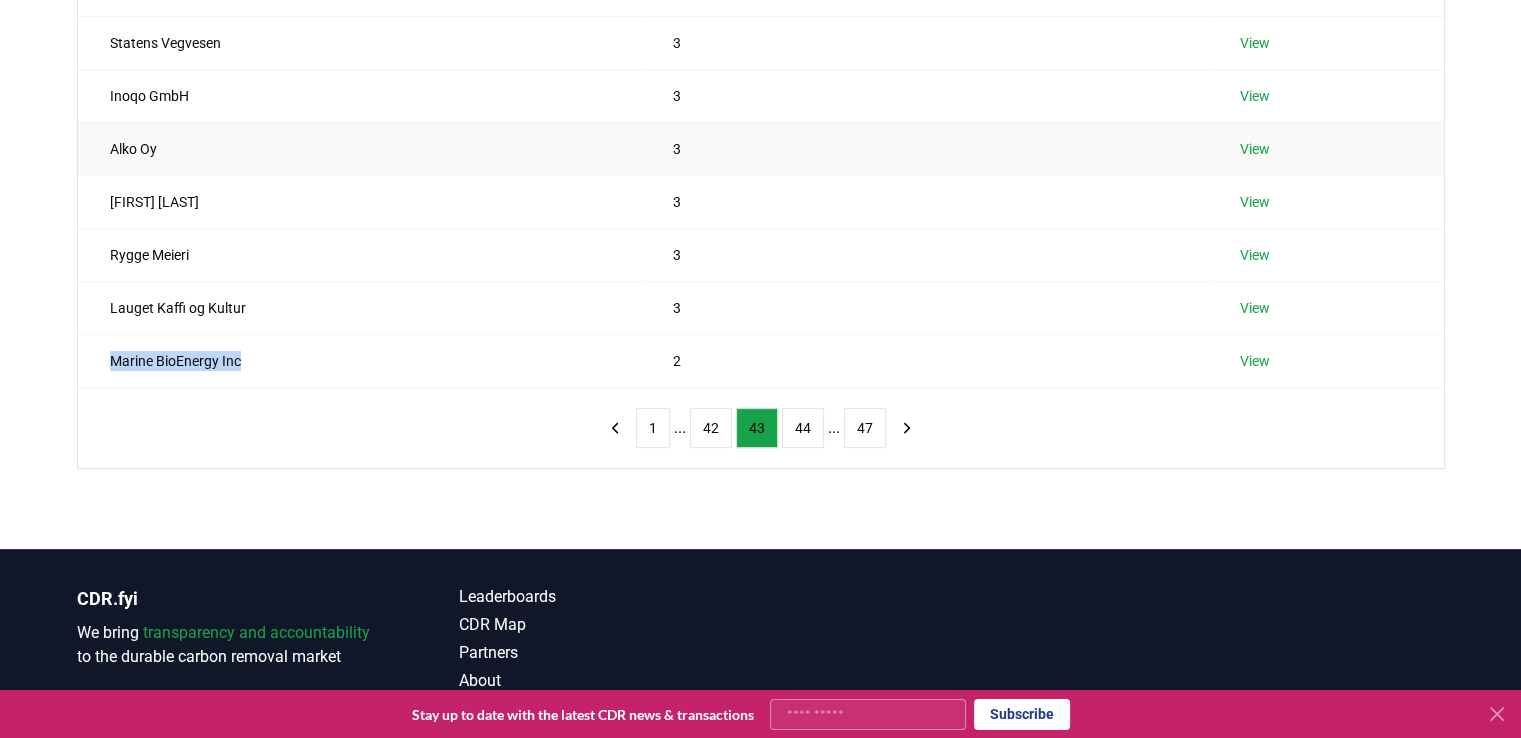 copy on "Marine BioEnergy Inc" 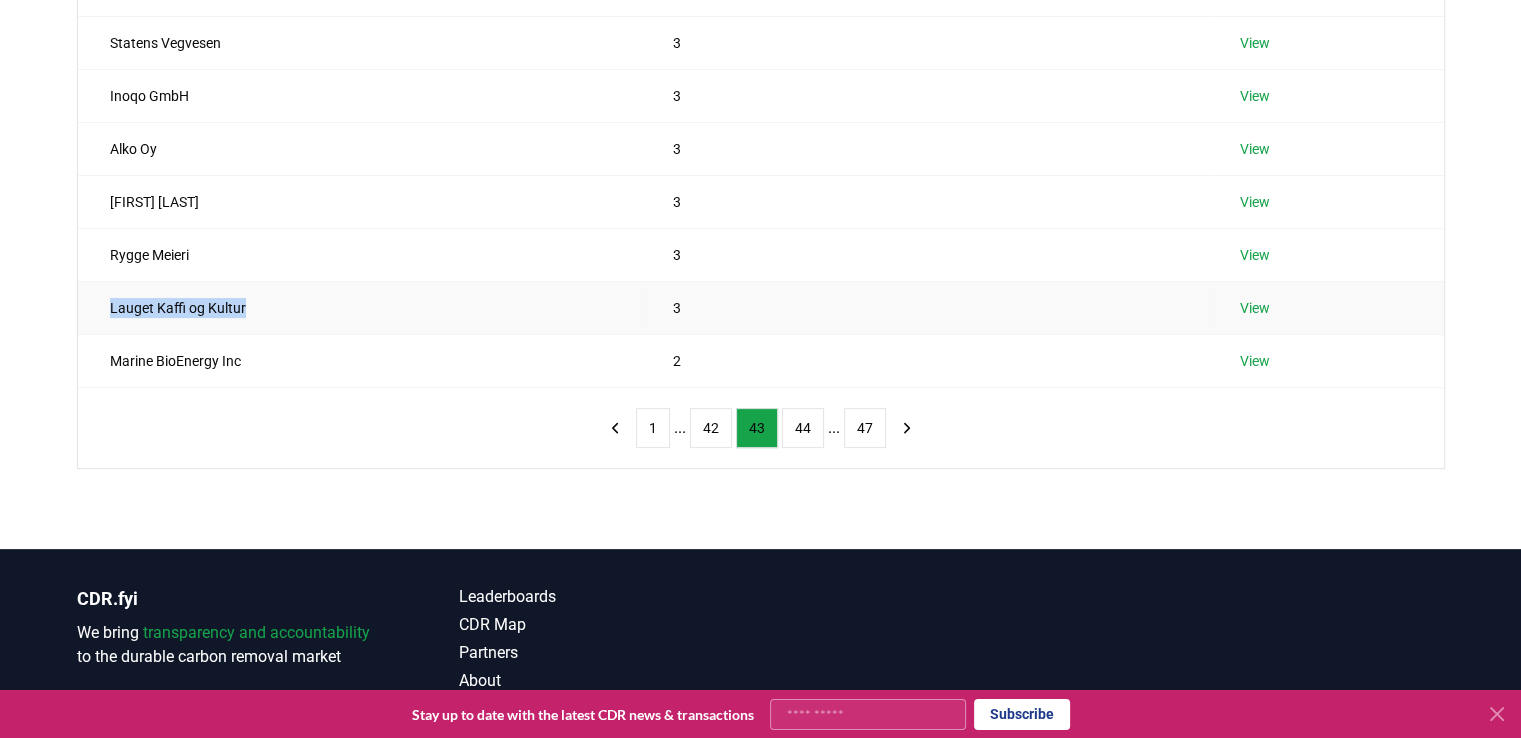 drag, startPoint x: 78, startPoint y: 305, endPoint x: 318, endPoint y: 300, distance: 240.05208 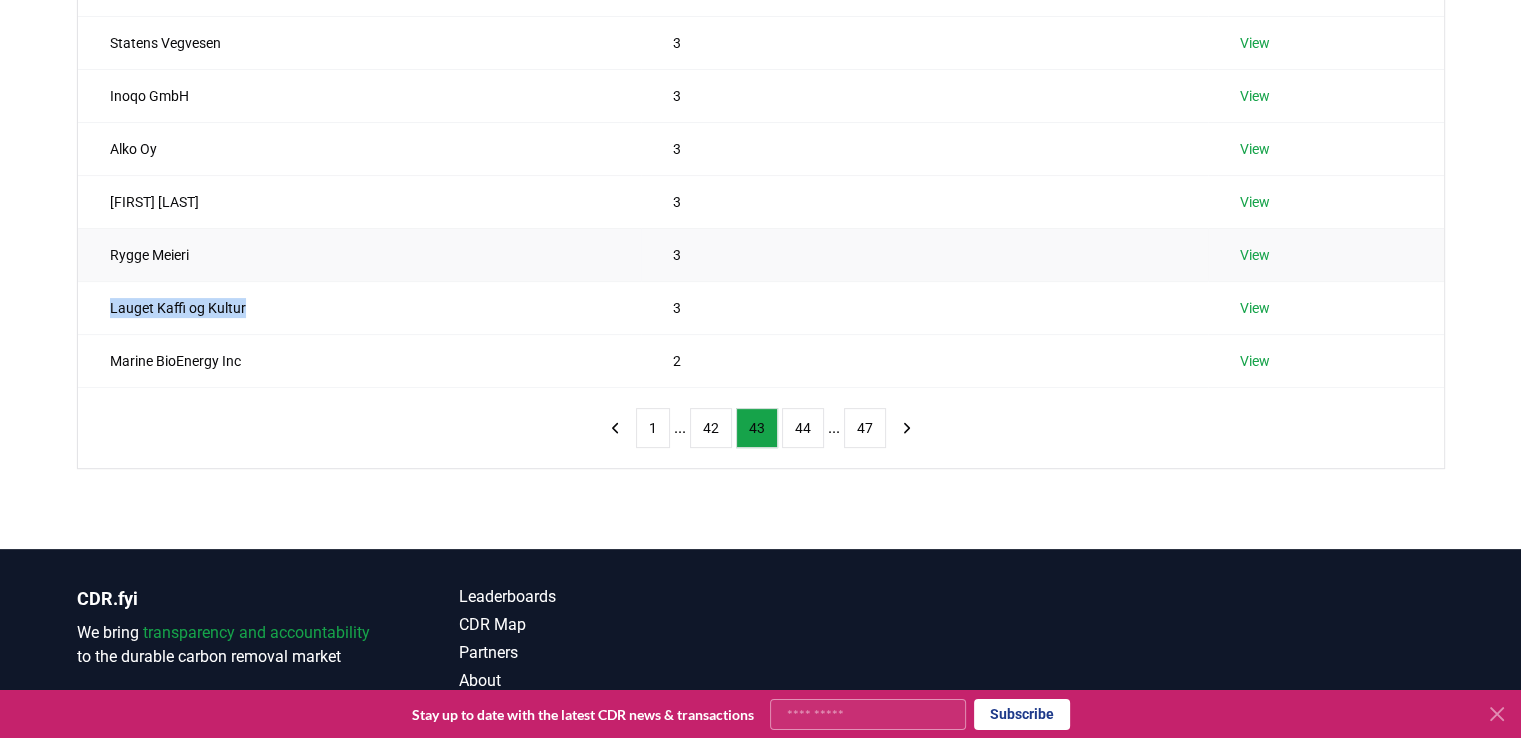 copy on "Lauget Kaffi og Kultur" 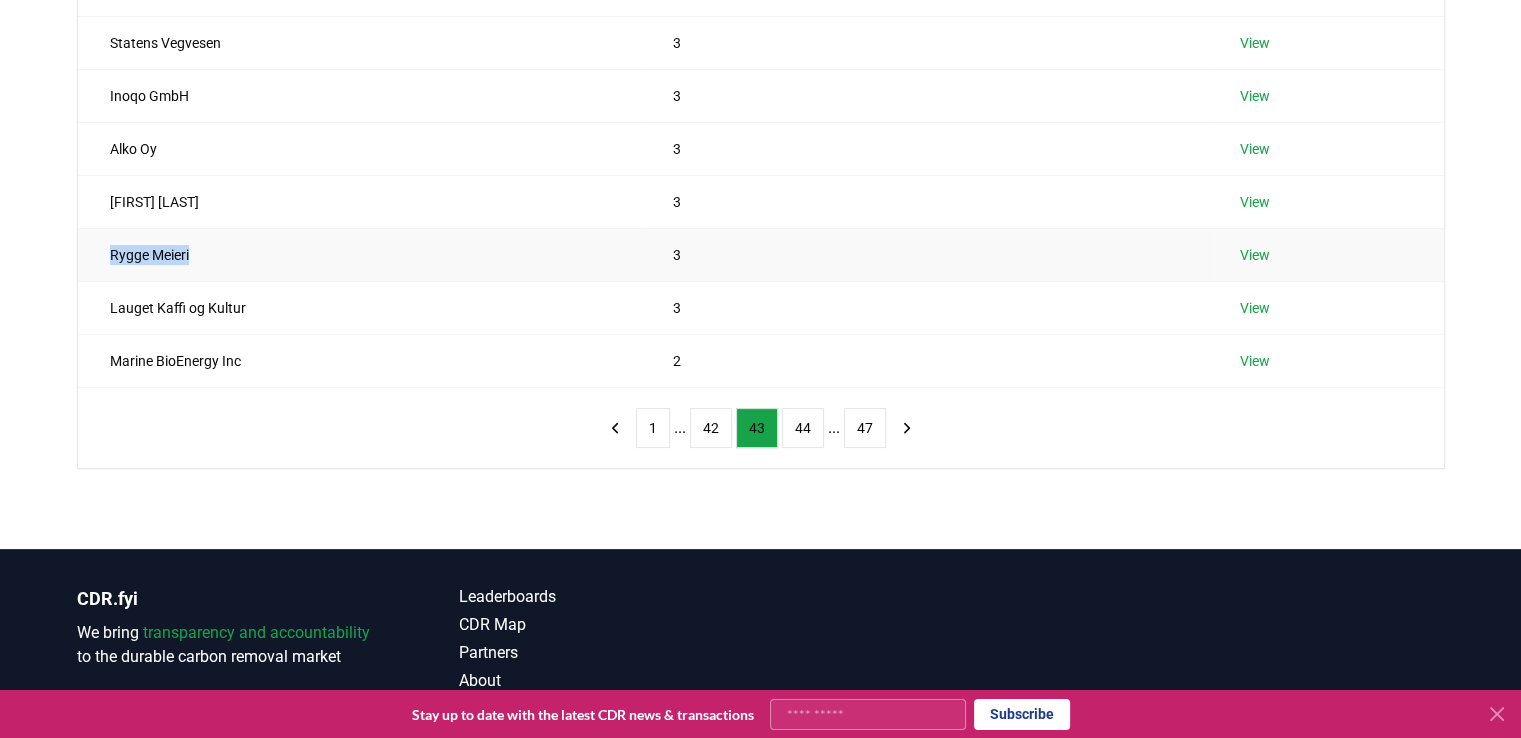 drag, startPoint x: 103, startPoint y: 253, endPoint x: 222, endPoint y: 253, distance: 119 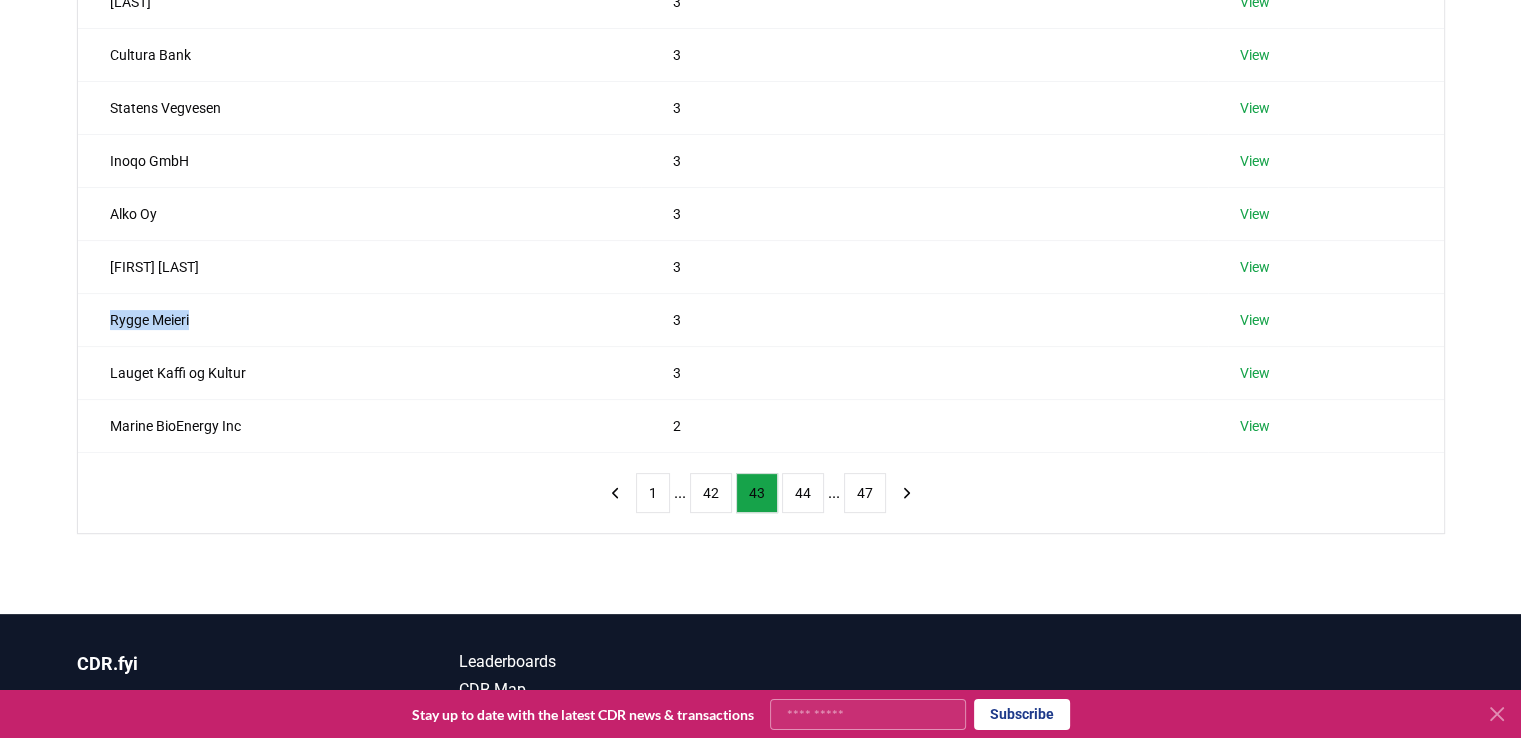 scroll, scrollTop: 364, scrollLeft: 0, axis: vertical 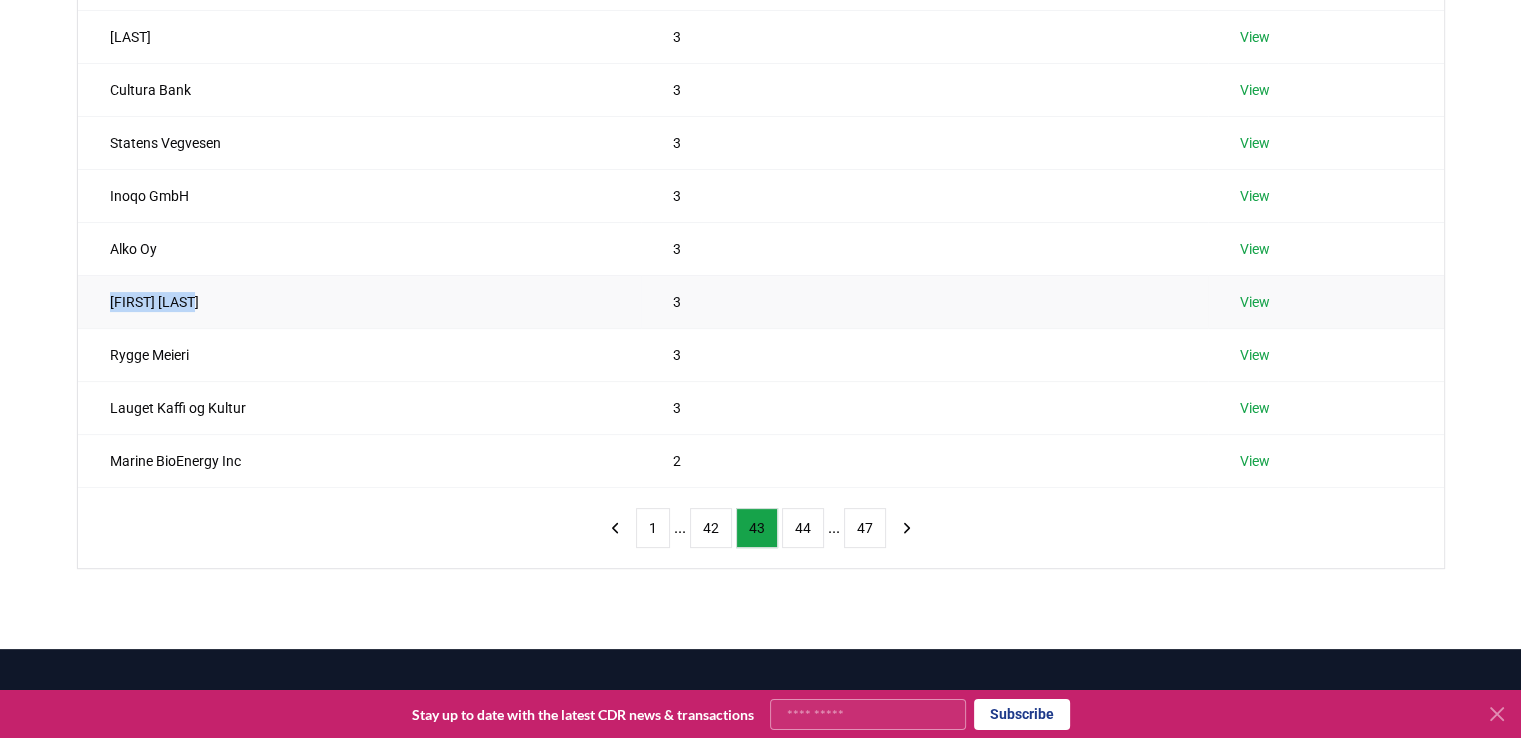 drag, startPoint x: 238, startPoint y: 295, endPoint x: 31, endPoint y: 304, distance: 207.19556 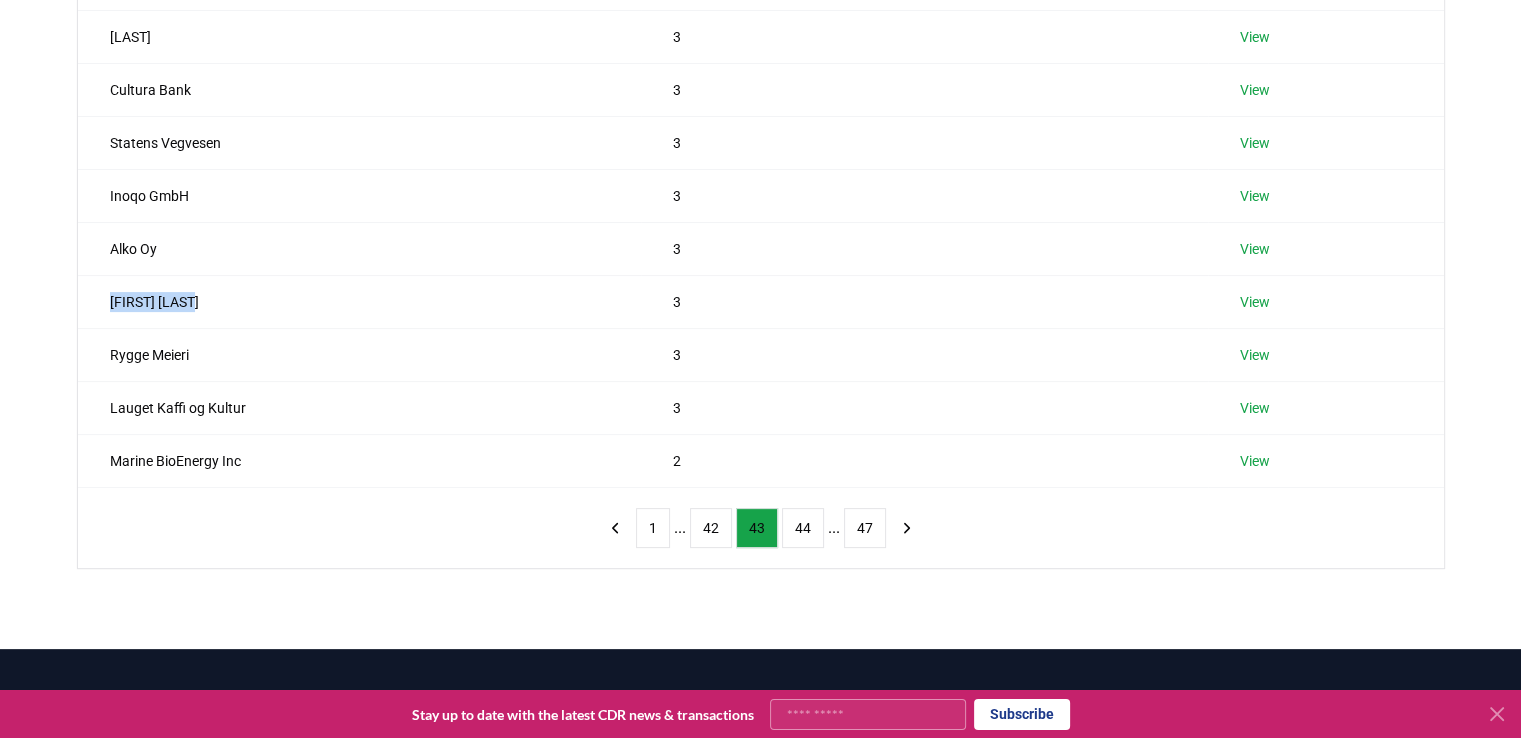 copy on "Hayley Moller" 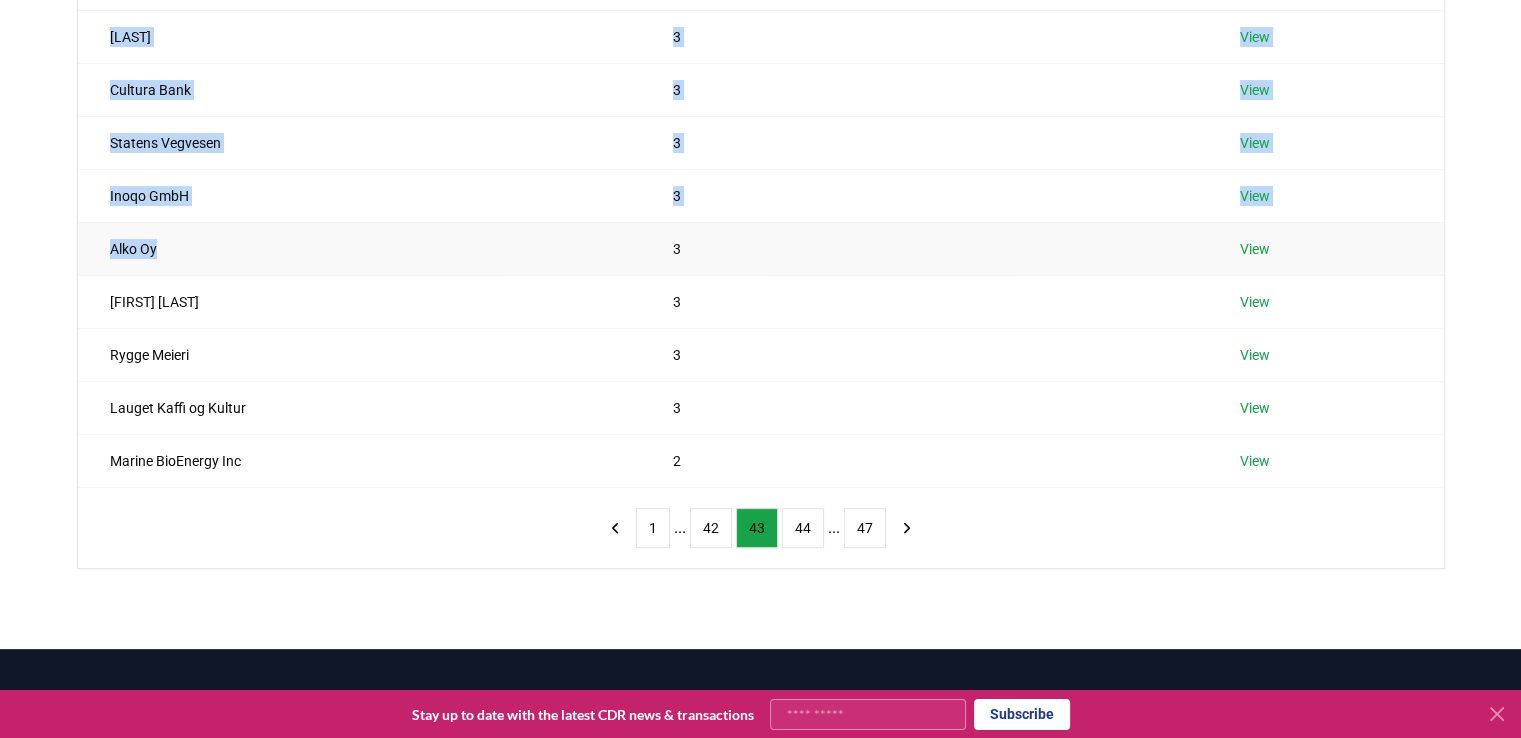 drag, startPoint x: 74, startPoint y: 244, endPoint x: 249, endPoint y: 243, distance: 175.00285 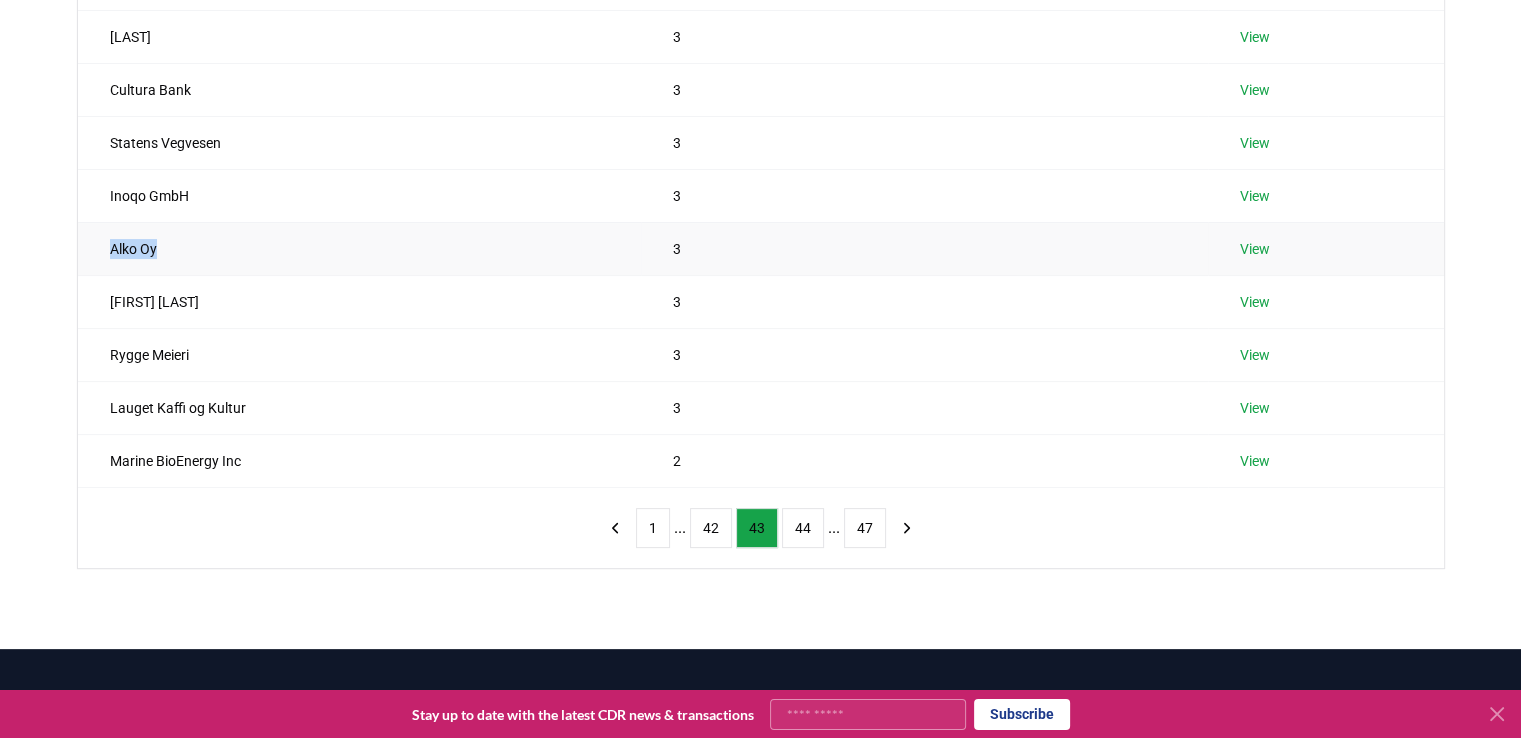 drag, startPoint x: 90, startPoint y: 247, endPoint x: 190, endPoint y: 246, distance: 100.005 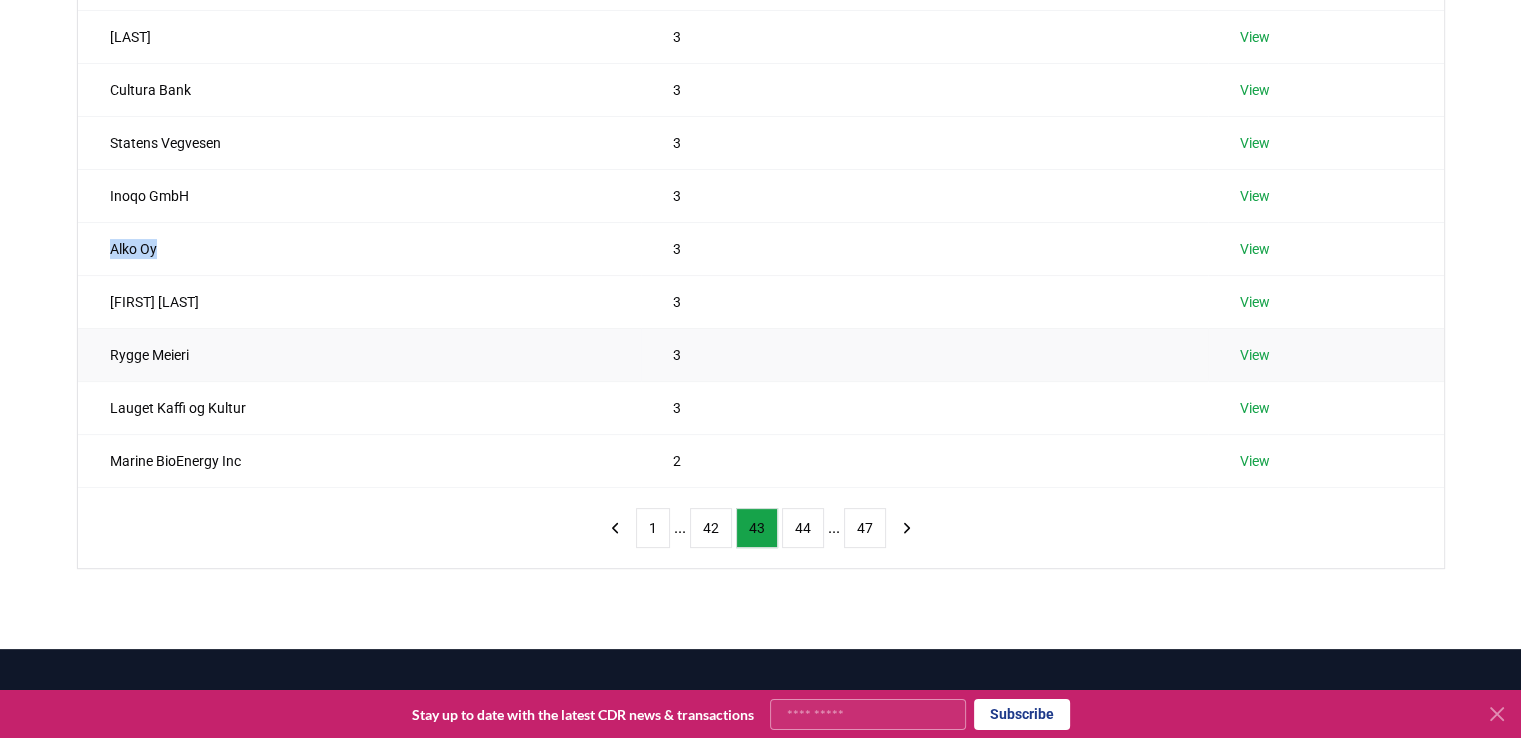 copy on "Alko Oy" 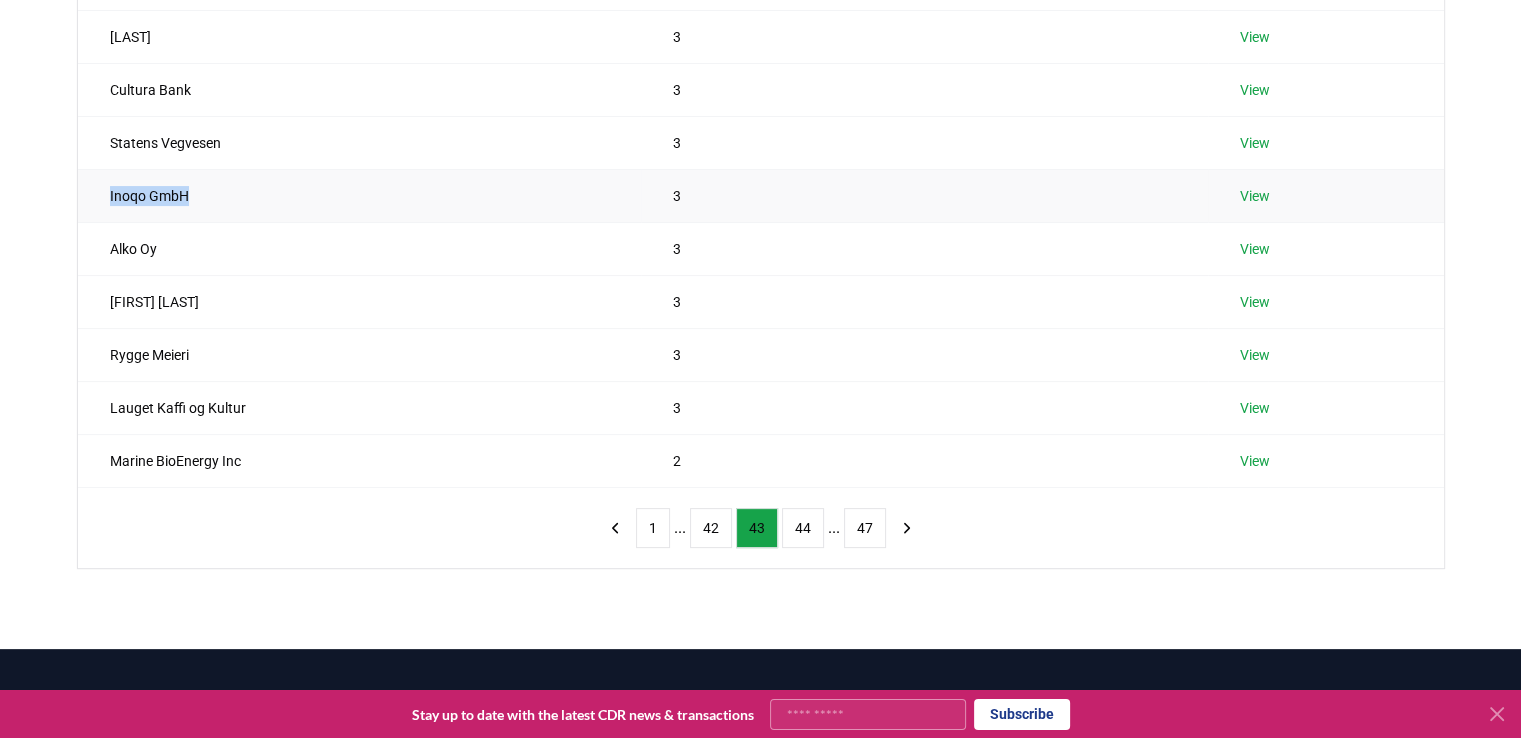 drag, startPoint x: 90, startPoint y: 194, endPoint x: 251, endPoint y: 174, distance: 162.23749 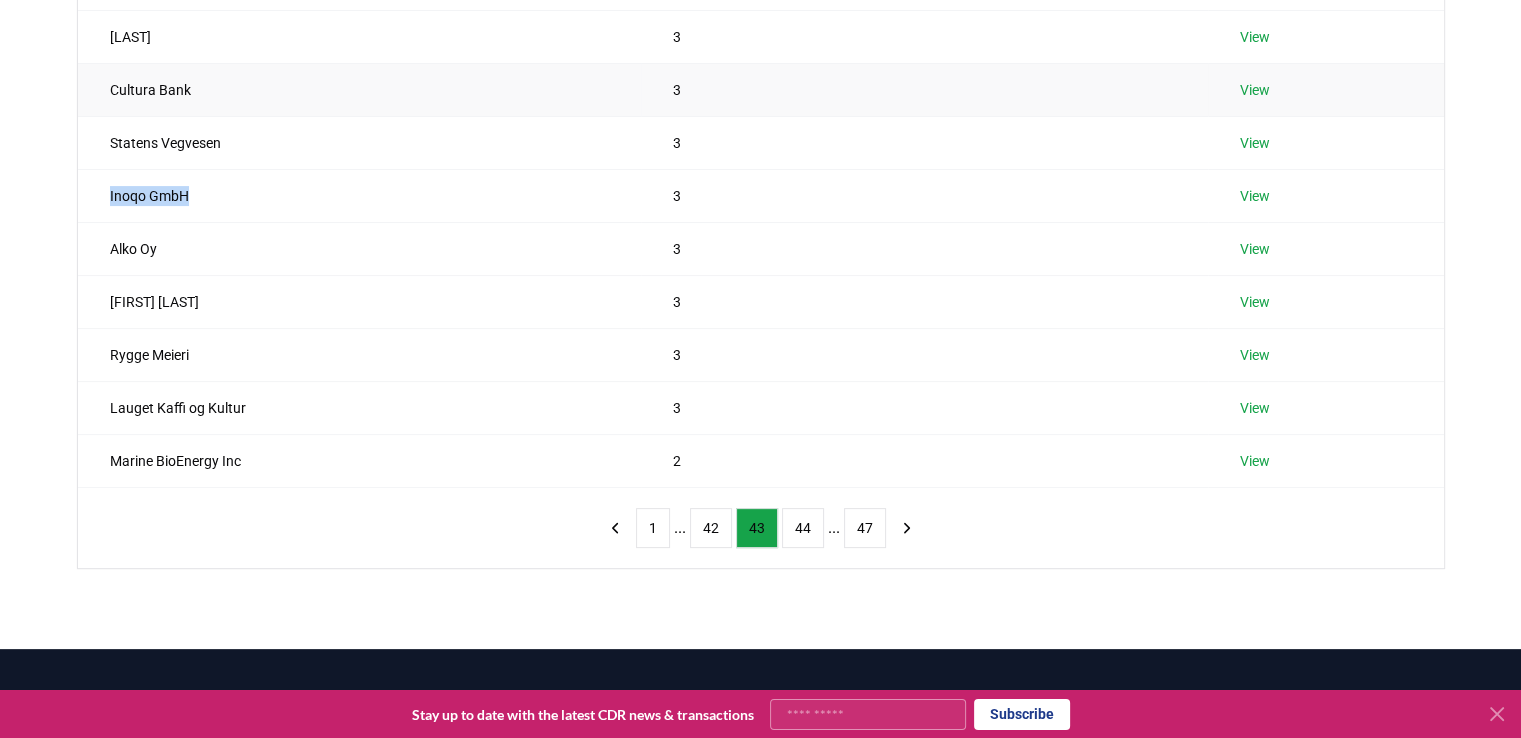 copy on "Inoqo GmbH" 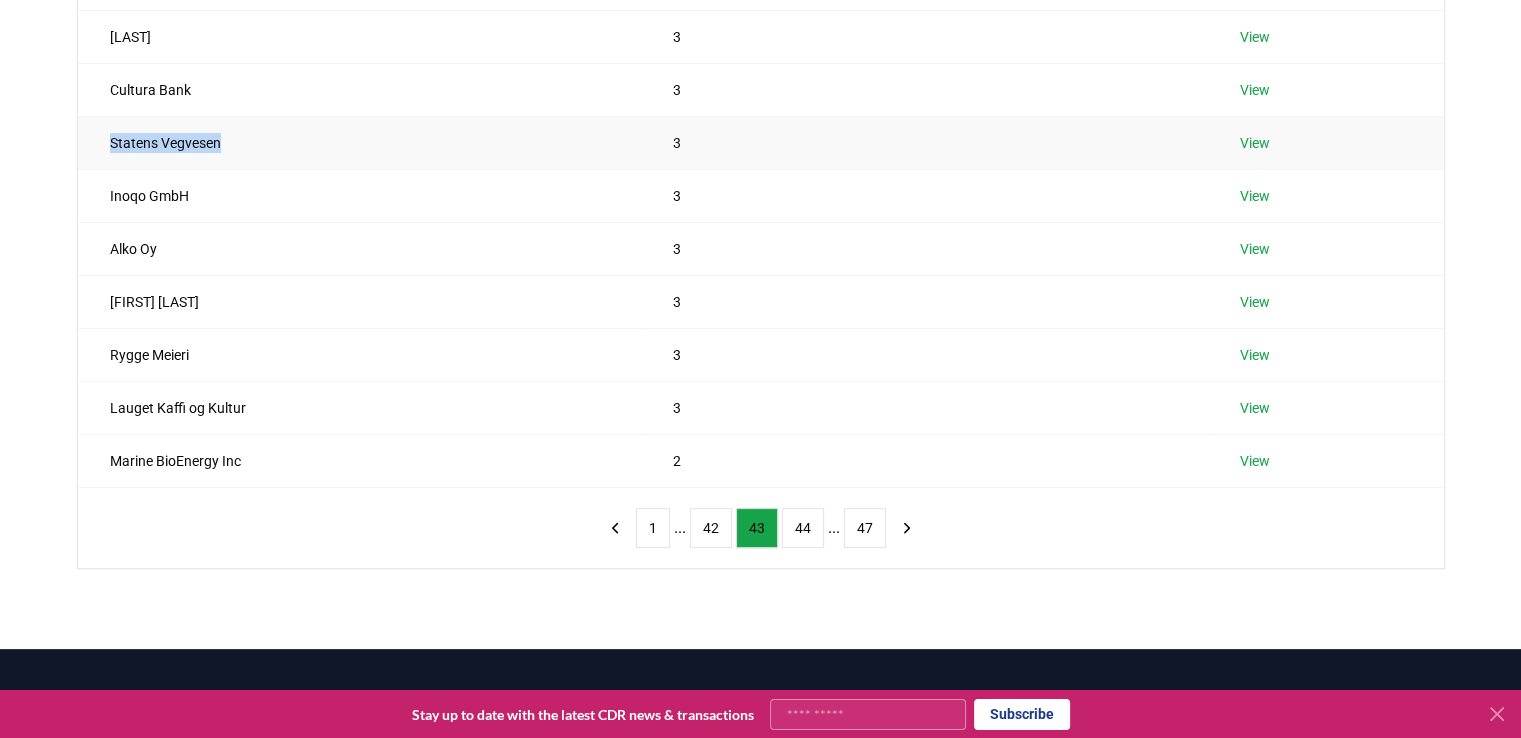drag, startPoint x: 85, startPoint y: 146, endPoint x: 308, endPoint y: 144, distance: 223.00897 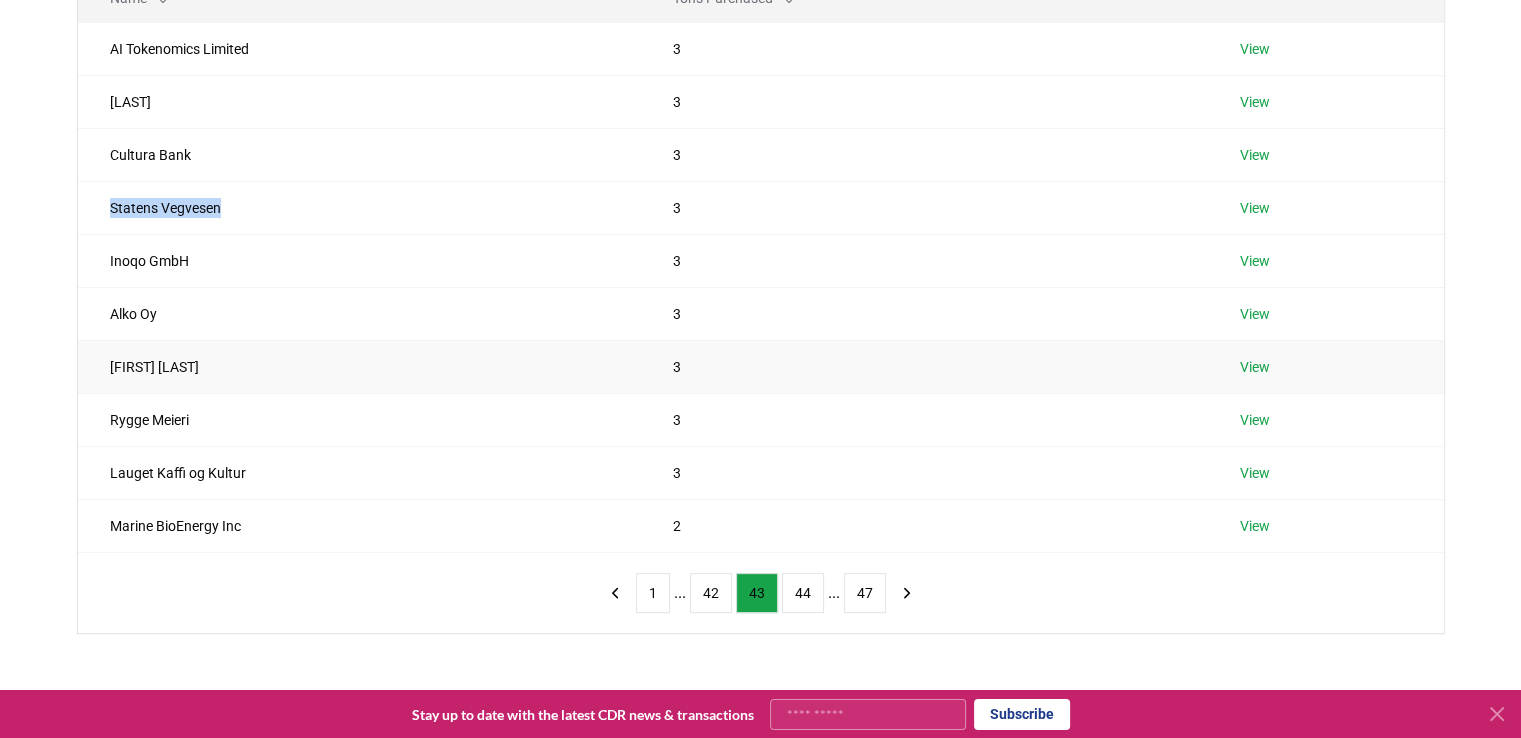 scroll, scrollTop: 264, scrollLeft: 0, axis: vertical 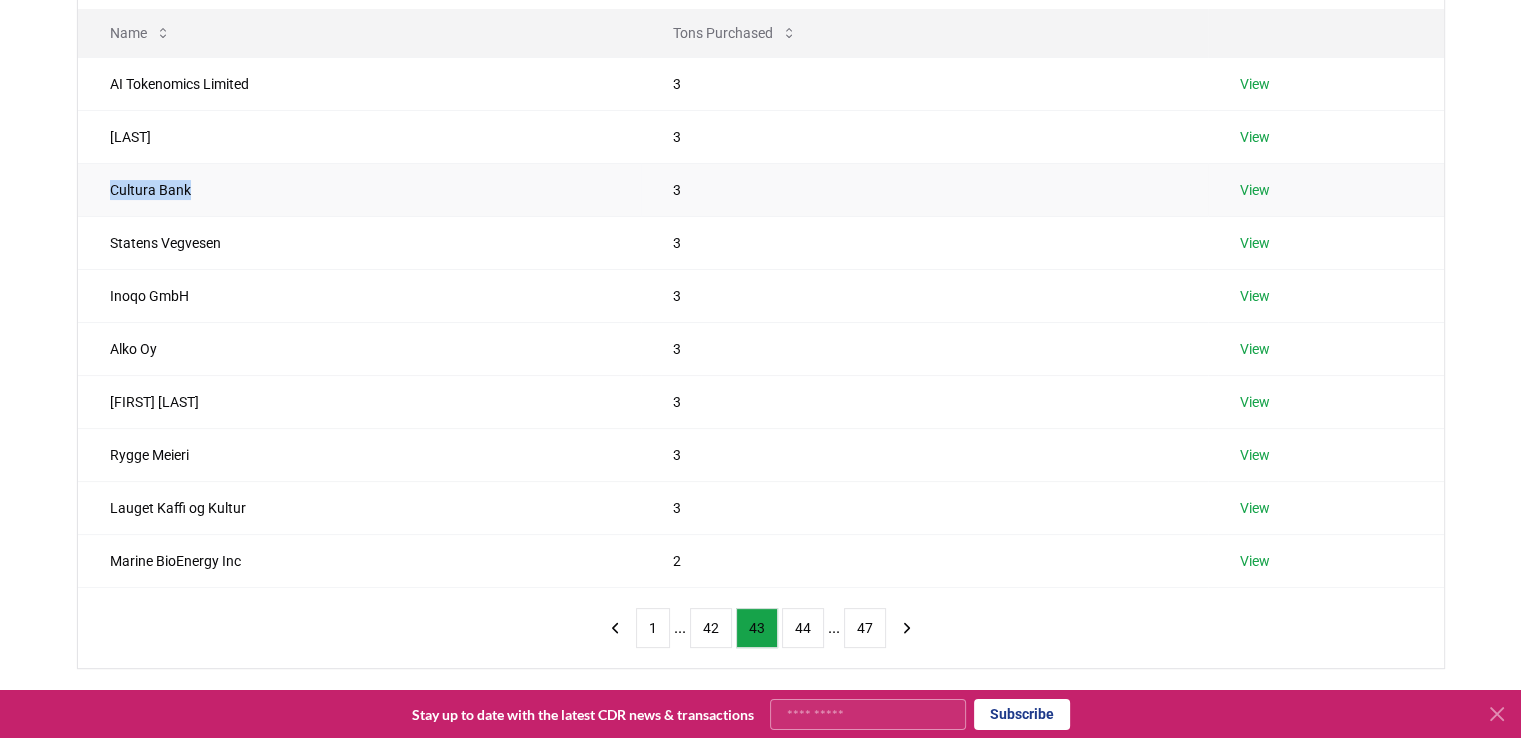 drag, startPoint x: 92, startPoint y: 191, endPoint x: 232, endPoint y: 185, distance: 140.12851 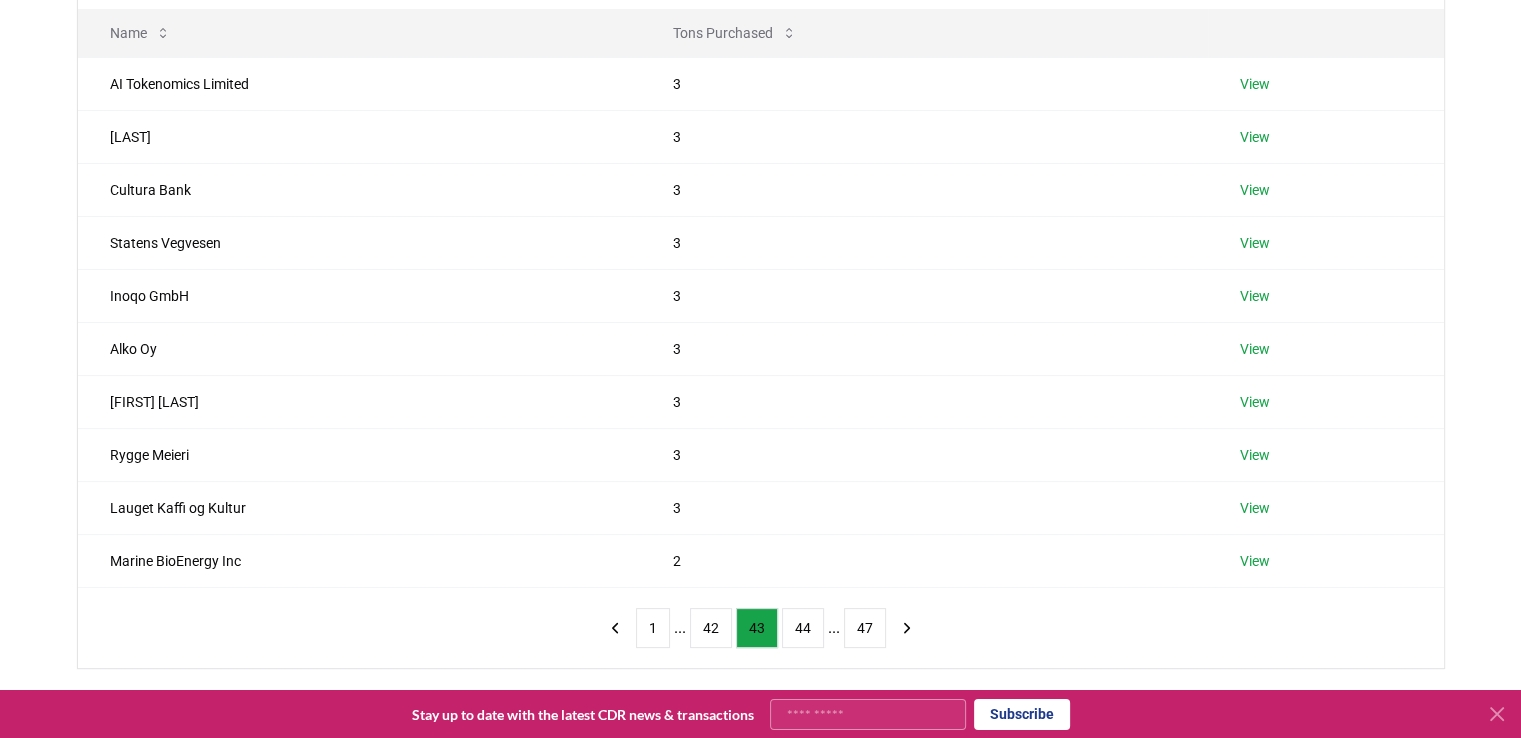 drag, startPoint x: 1275, startPoint y: 189, endPoint x: 1493, endPoint y: 197, distance: 218.14674 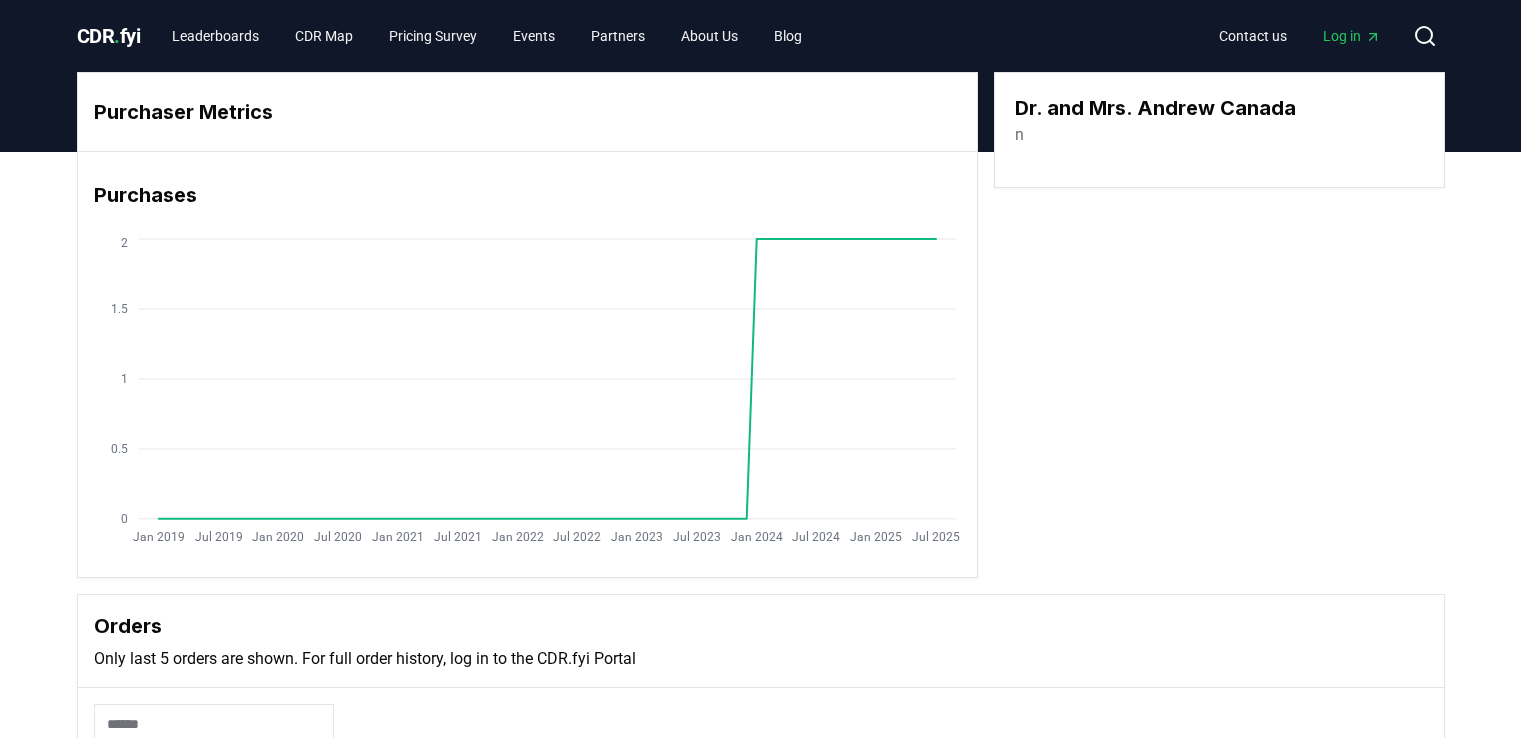 scroll, scrollTop: 0, scrollLeft: 0, axis: both 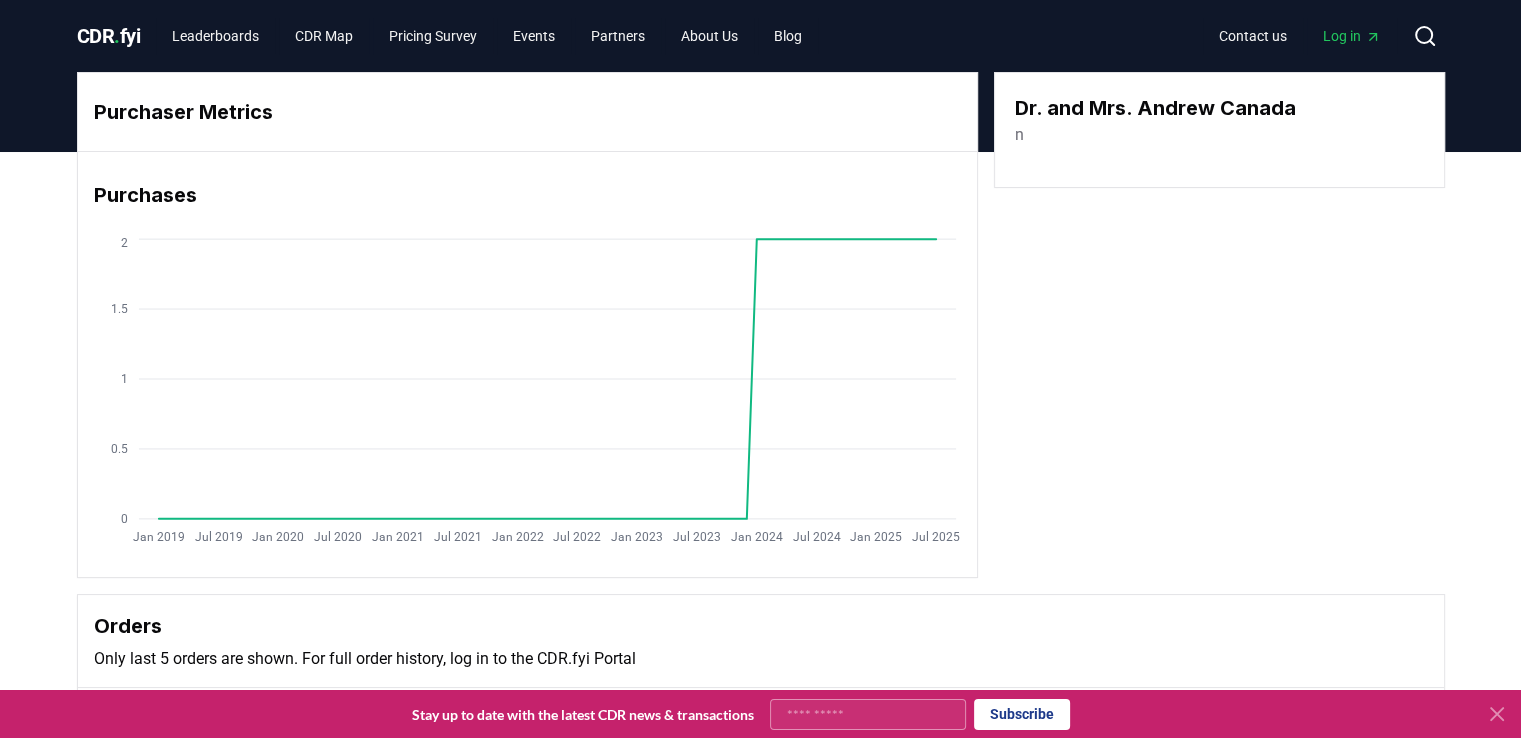 click on "Dr. and Mrs. Andrew Canada" at bounding box center [1155, 108] 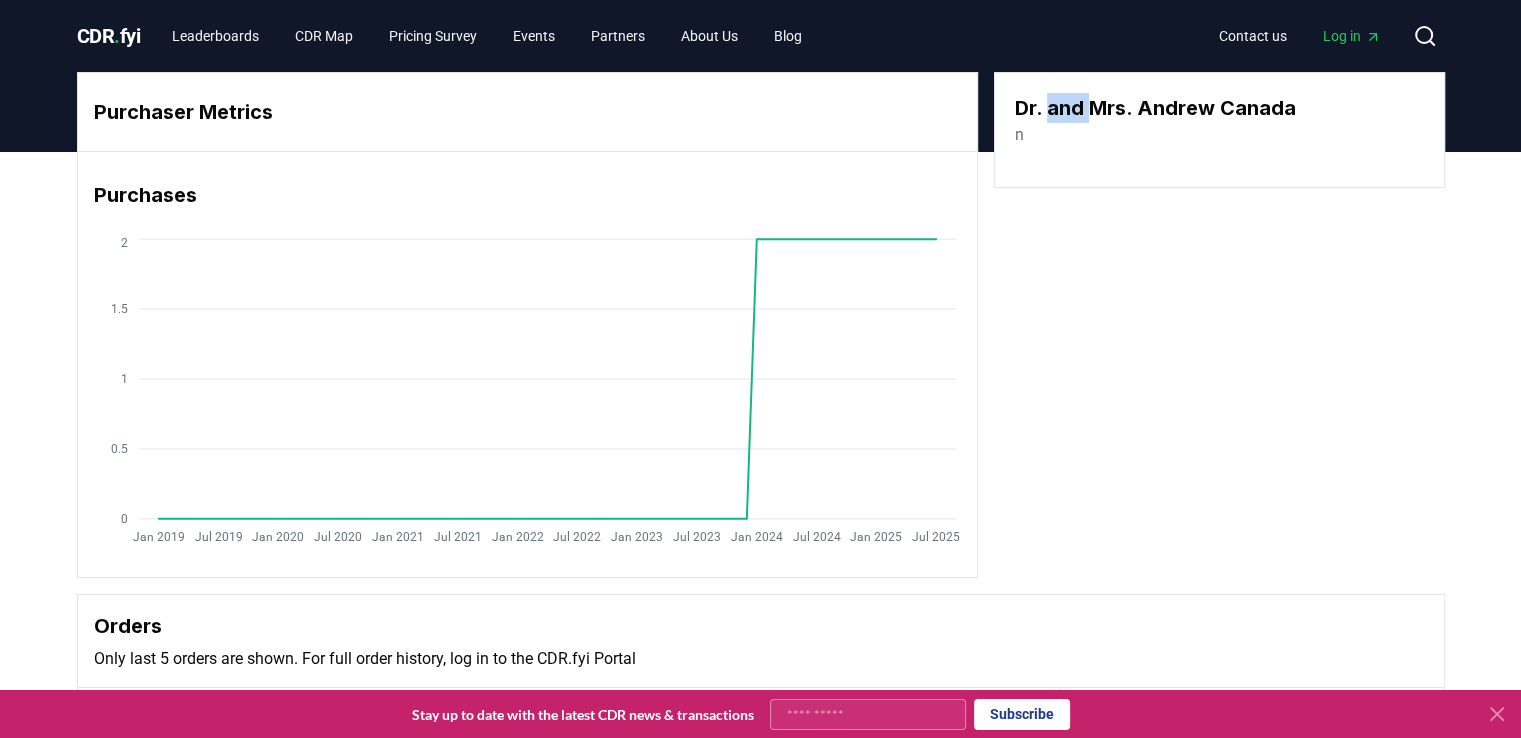click on "Dr. and Mrs. Andrew Canada" at bounding box center [1155, 108] 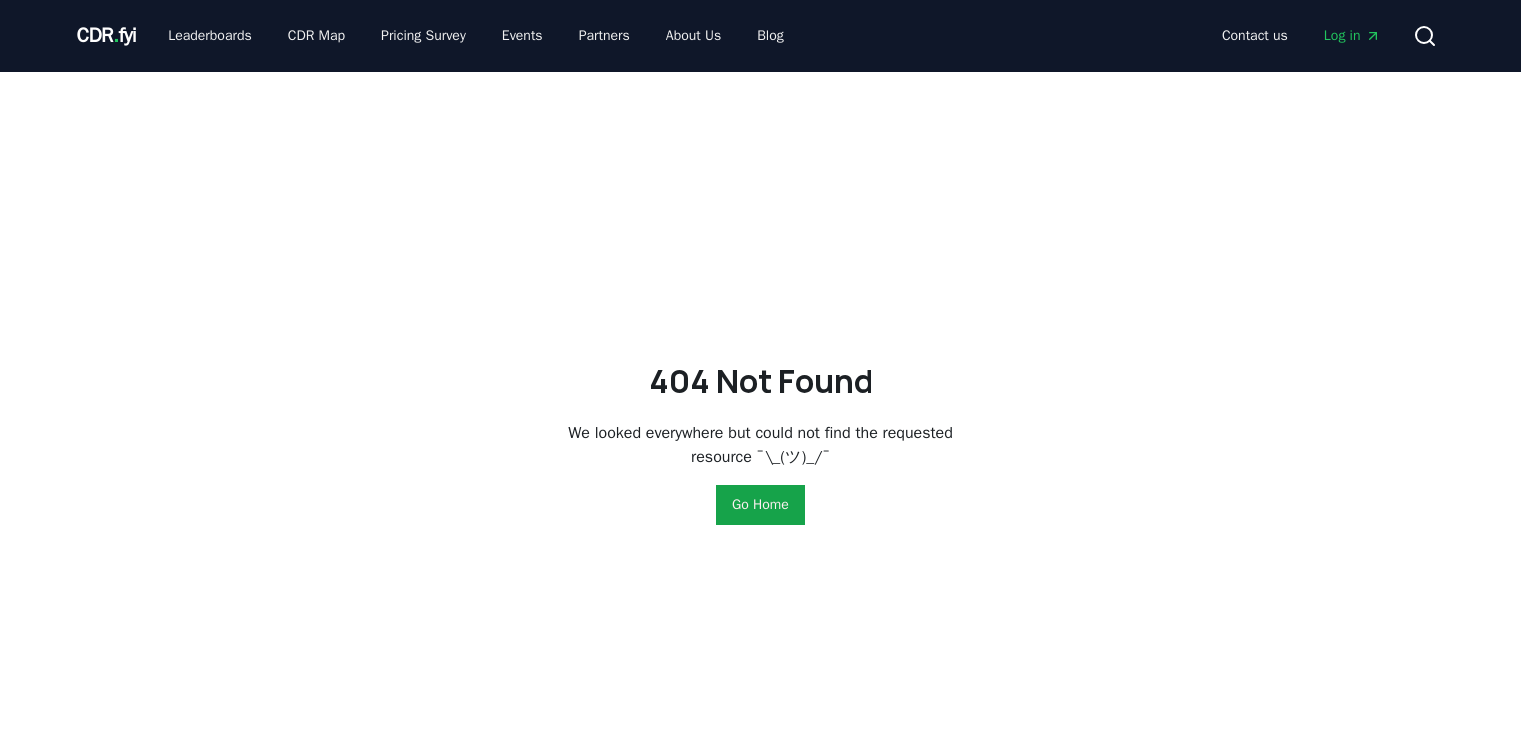 scroll, scrollTop: 0, scrollLeft: 0, axis: both 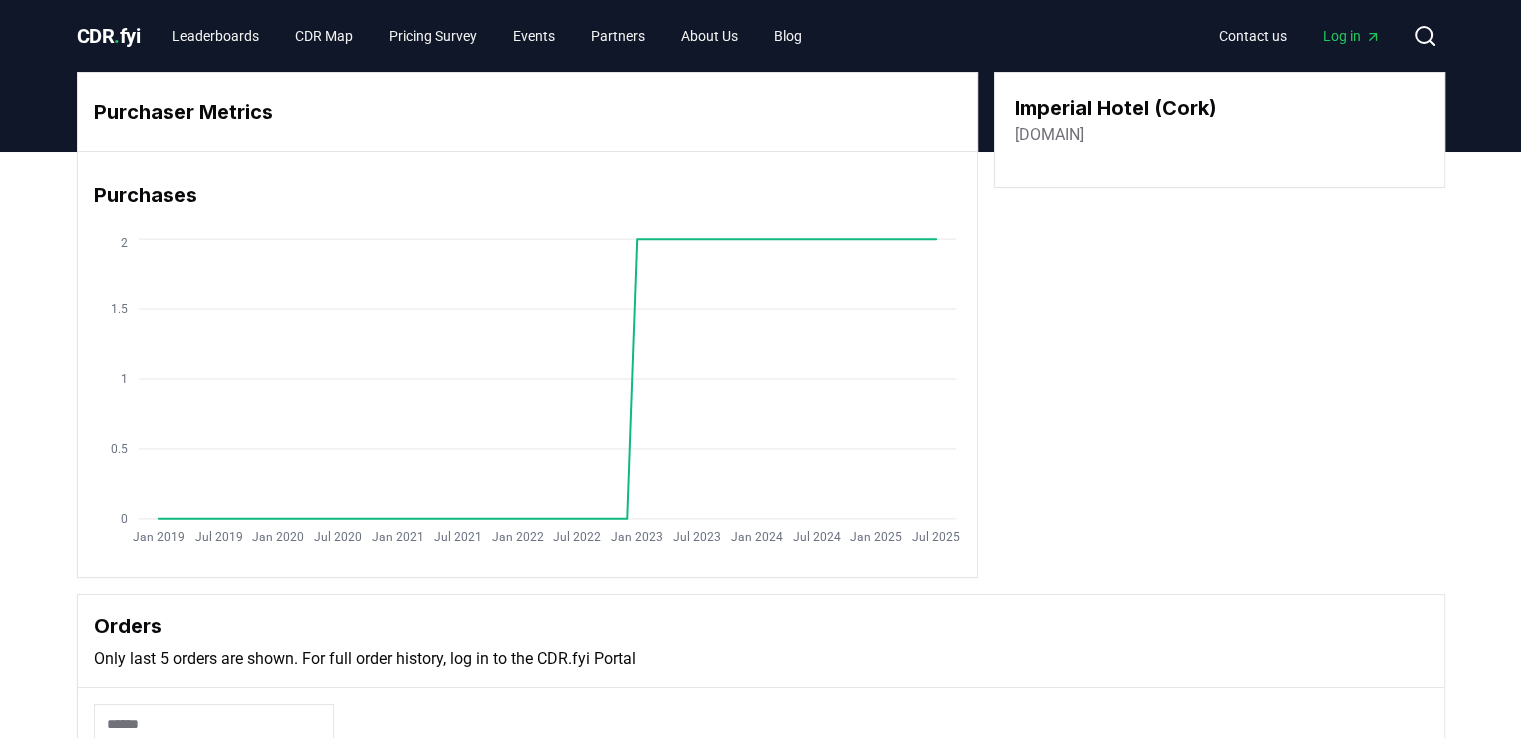 click on "[DOMAIN]" at bounding box center (1049, 135) 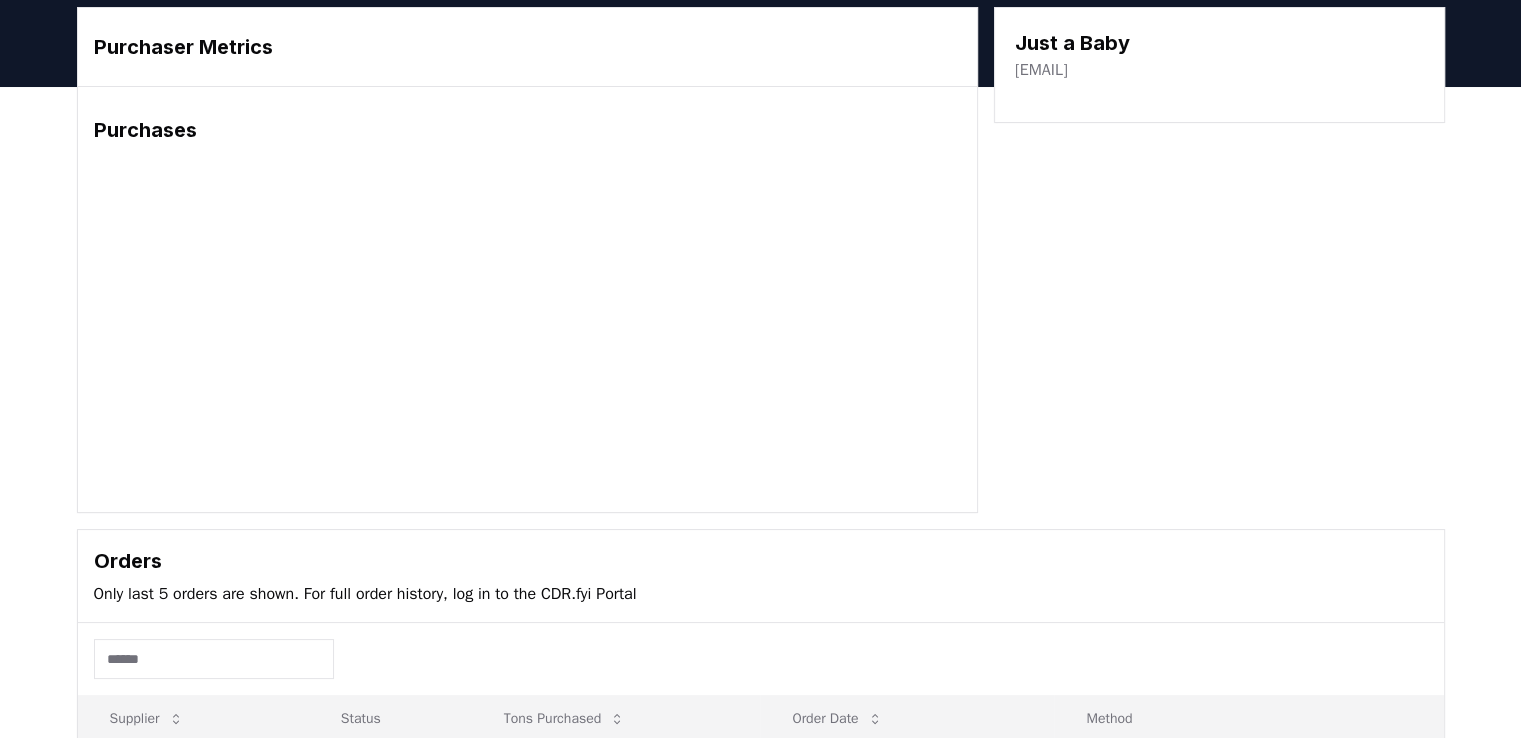 scroll, scrollTop: 100, scrollLeft: 0, axis: vertical 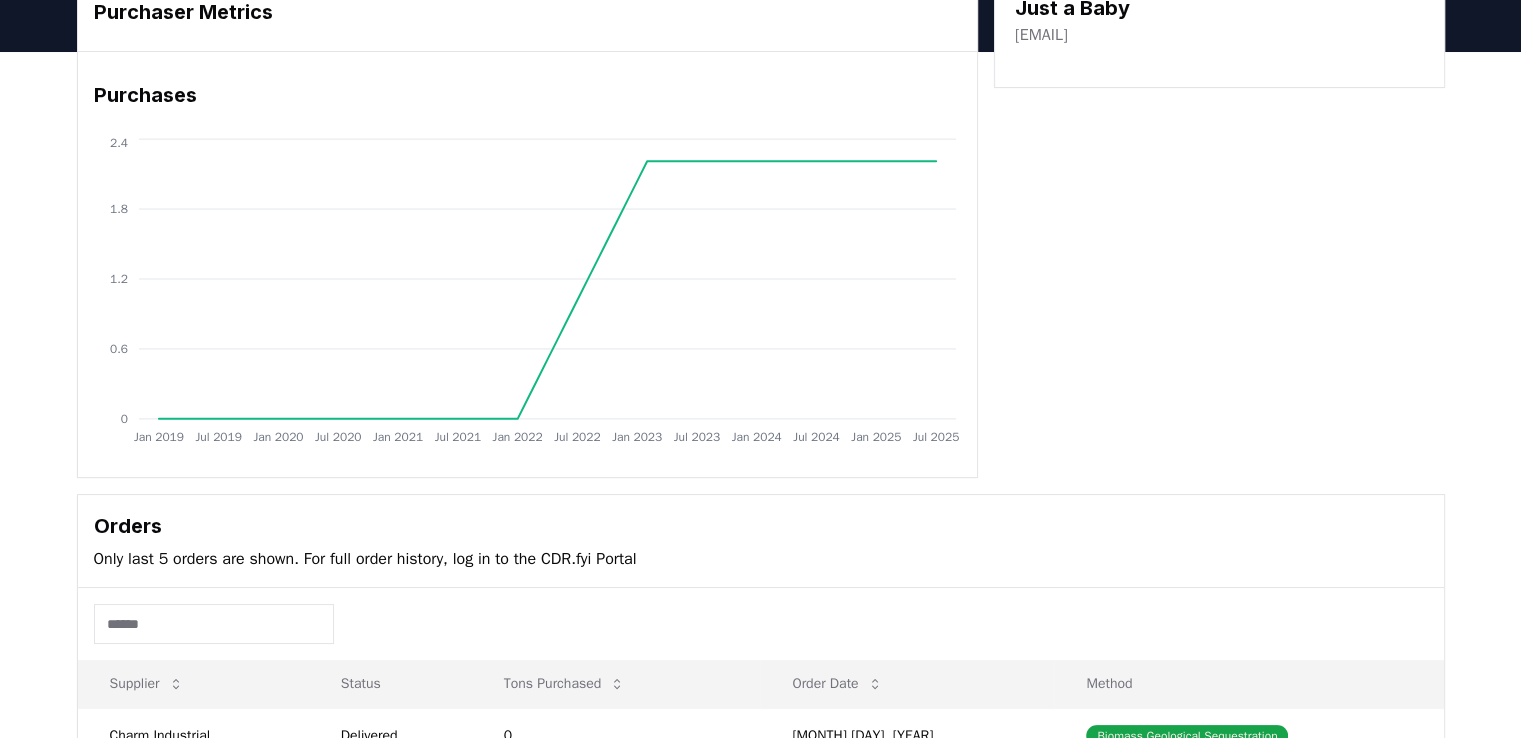 click on "justababy.com" at bounding box center (1041, 35) 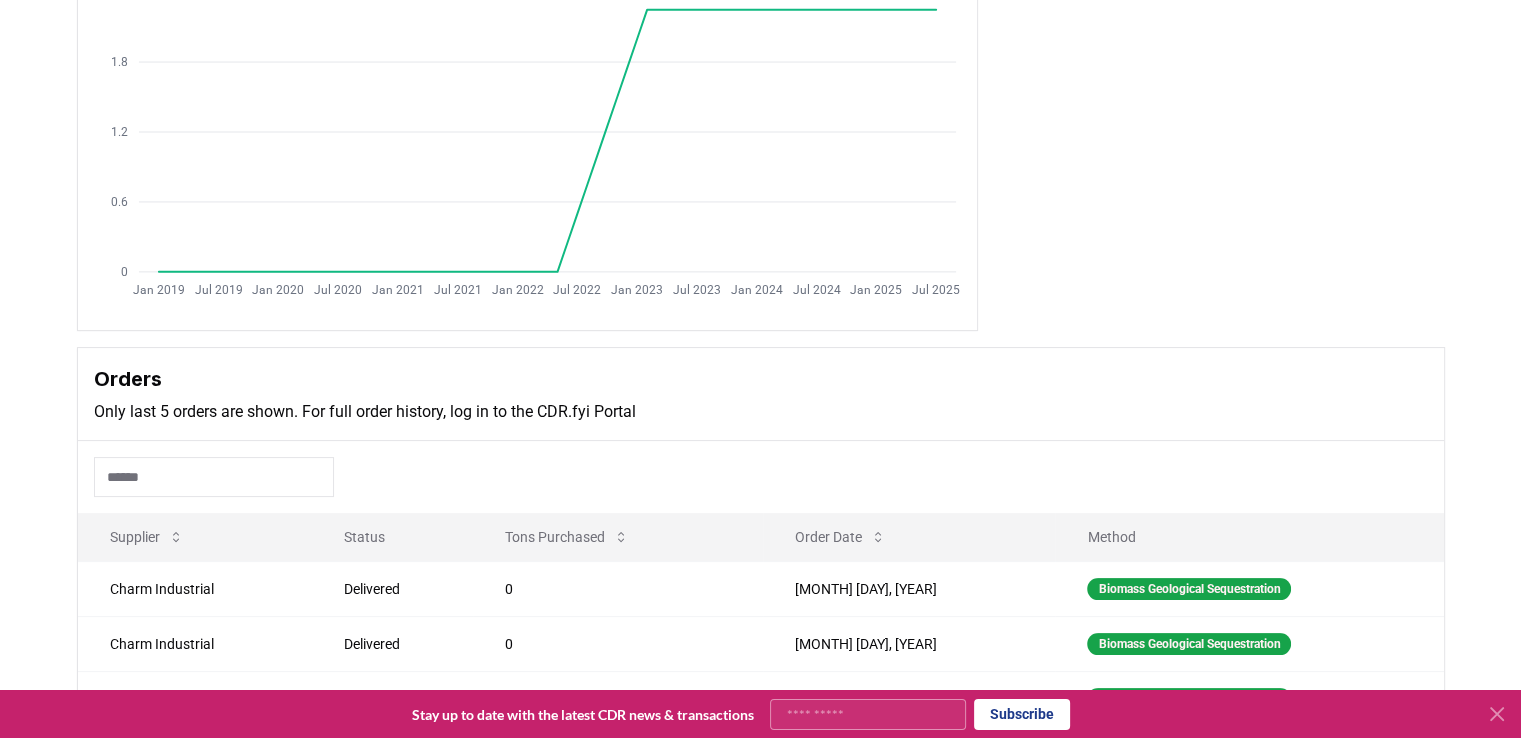 scroll, scrollTop: 0, scrollLeft: 0, axis: both 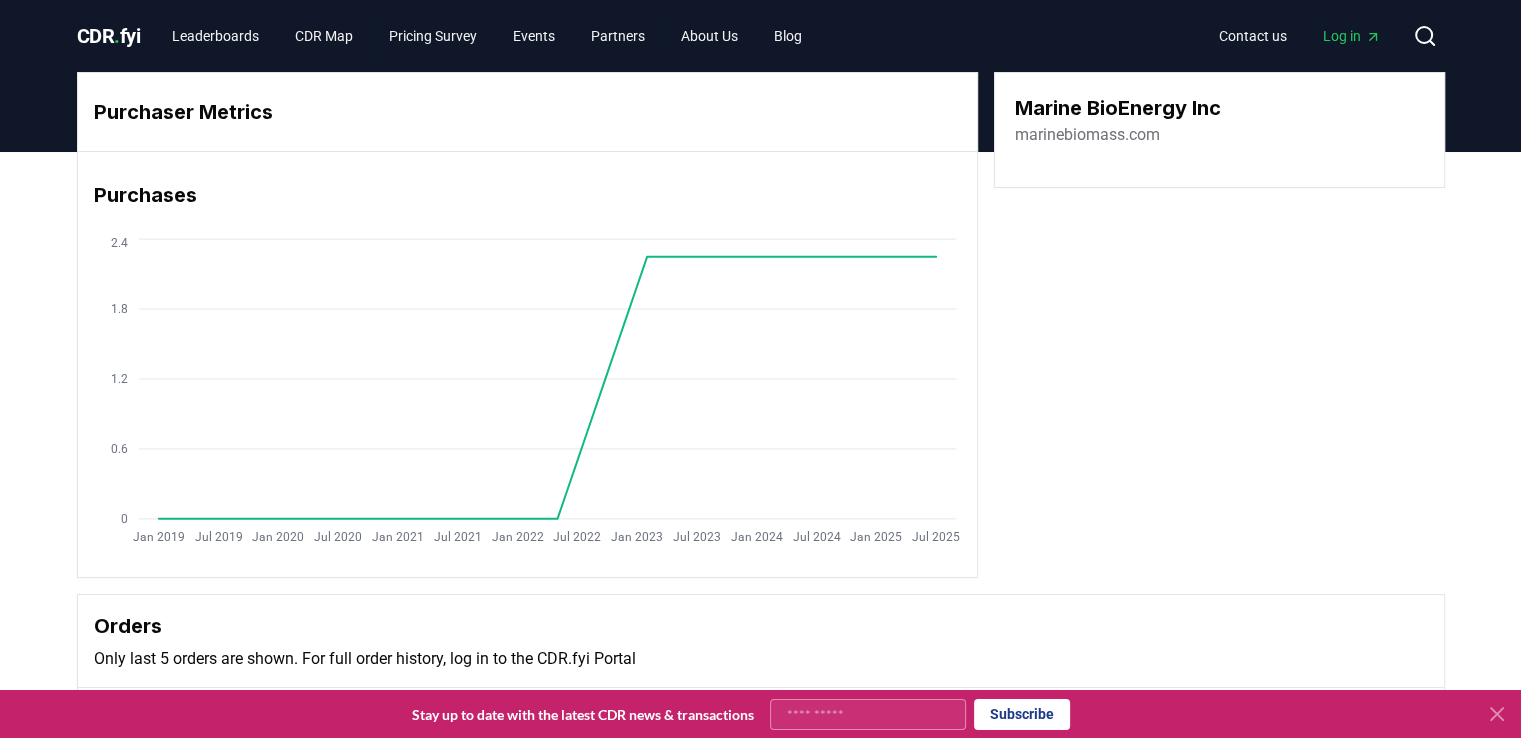 click on "marinebiomass.com" at bounding box center (1087, 135) 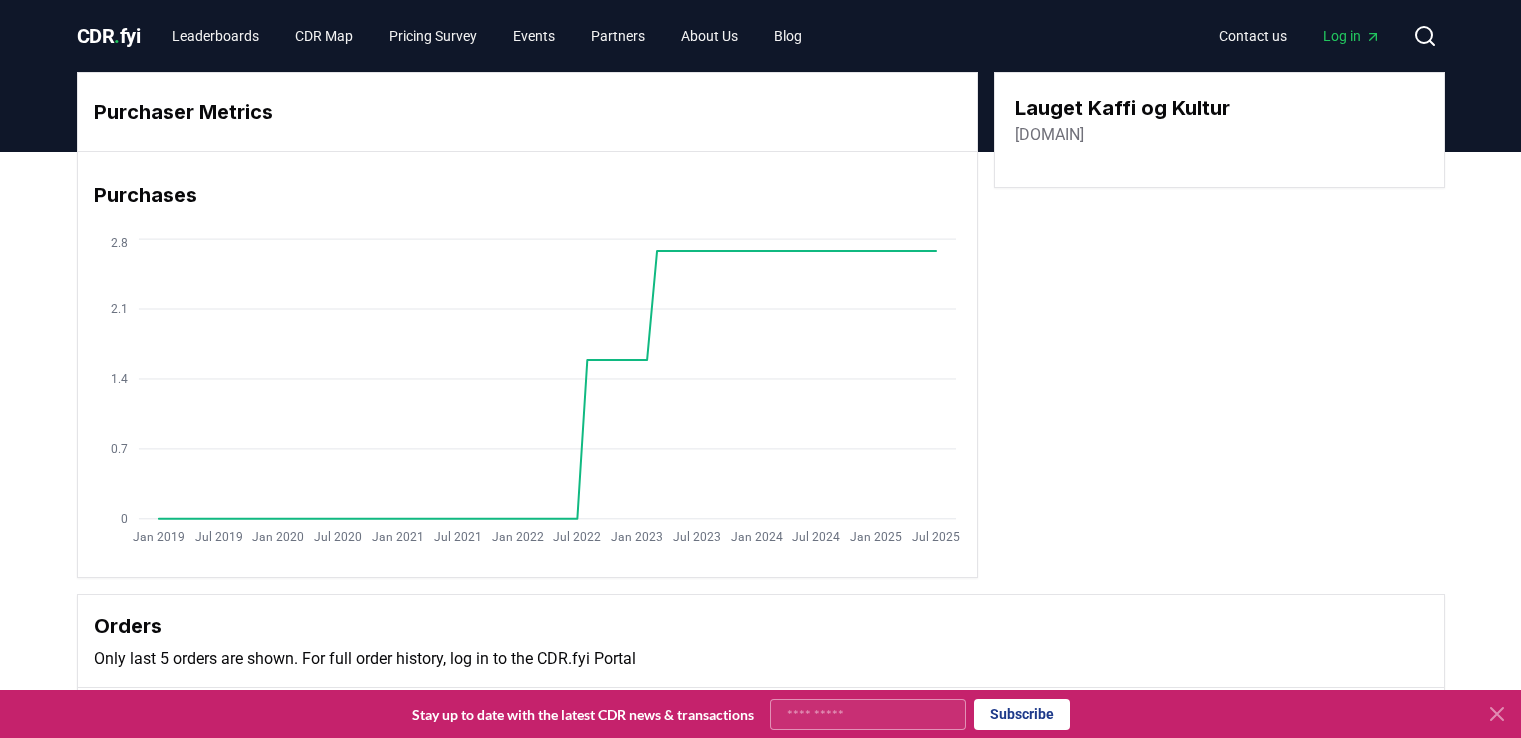 scroll, scrollTop: 0, scrollLeft: 0, axis: both 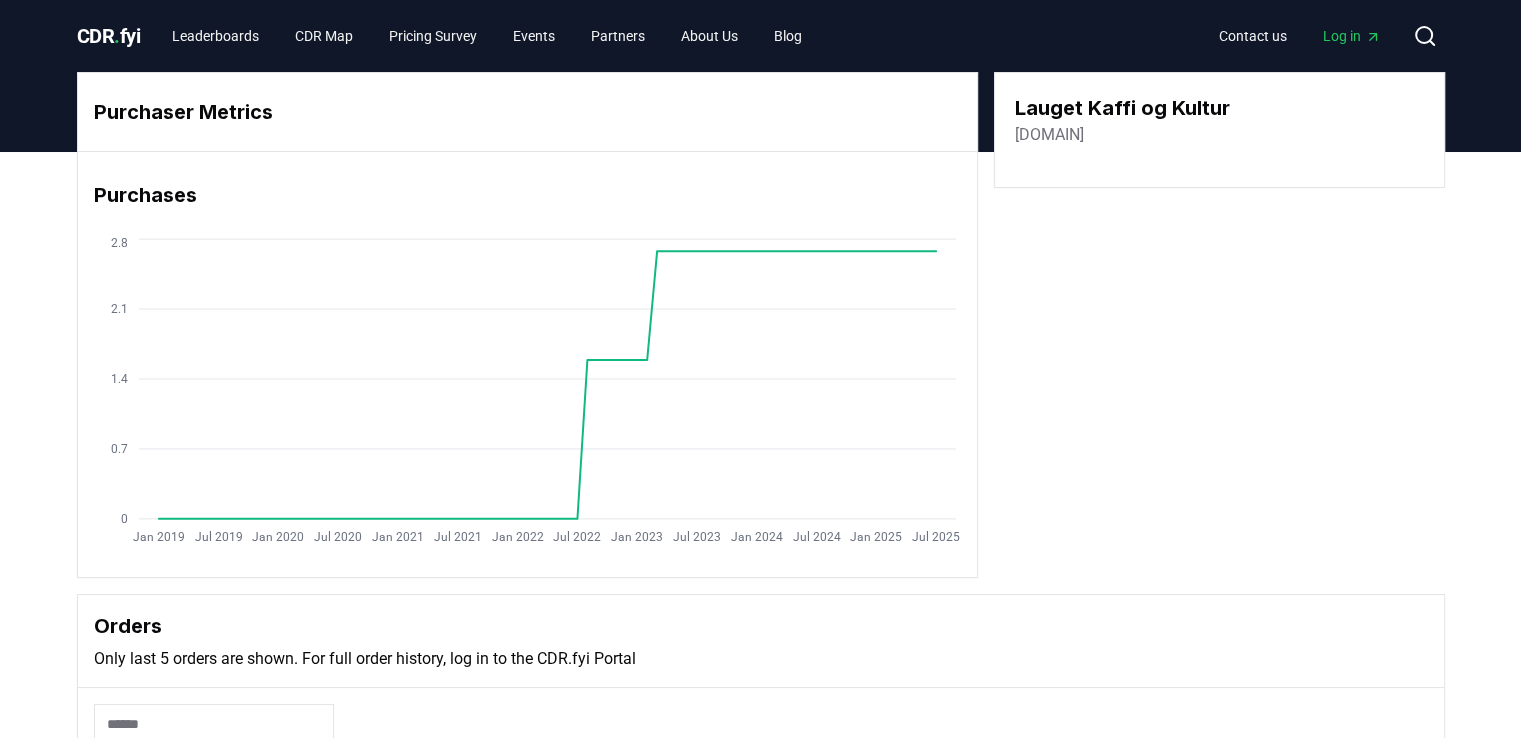 click on "[DOMAIN]" at bounding box center [1049, 135] 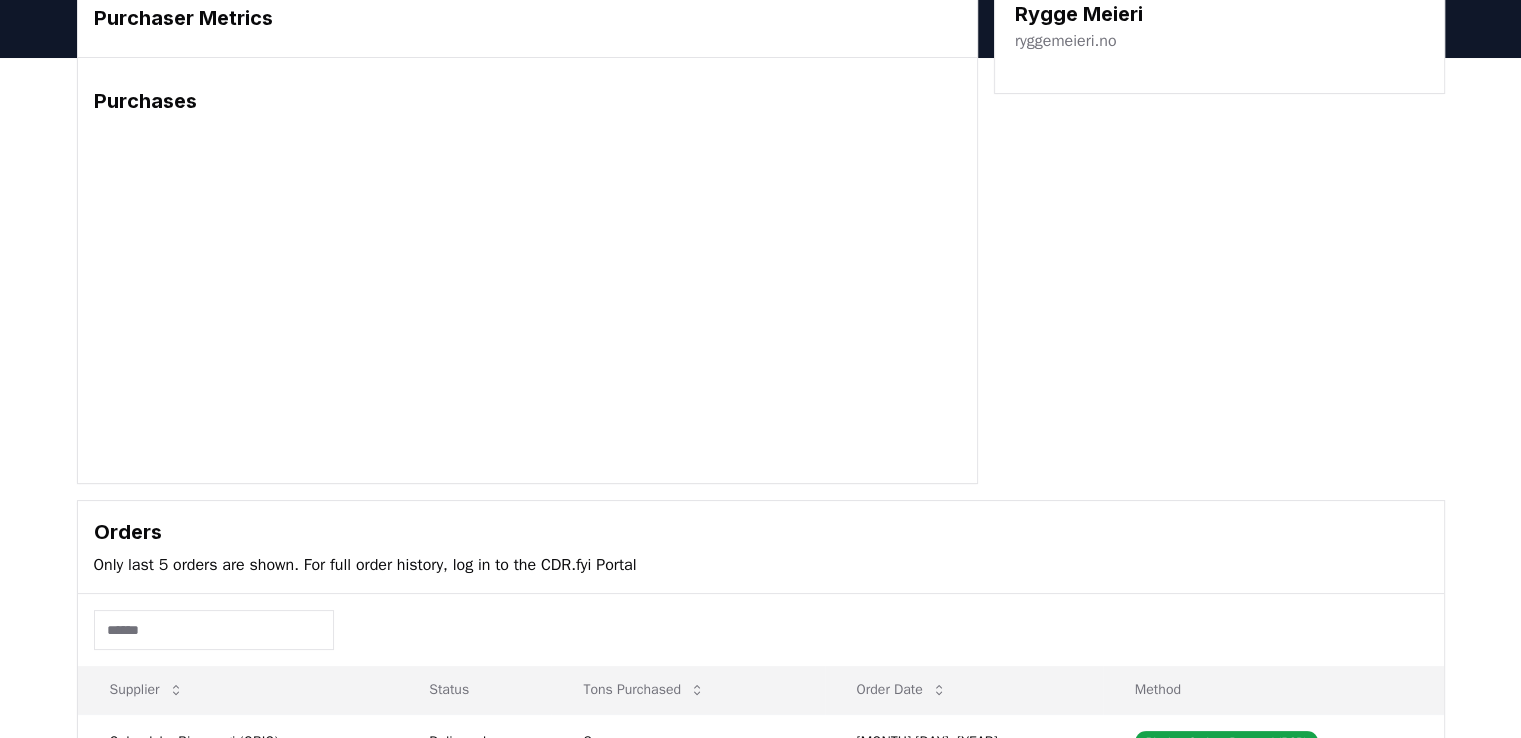 scroll, scrollTop: 0, scrollLeft: 0, axis: both 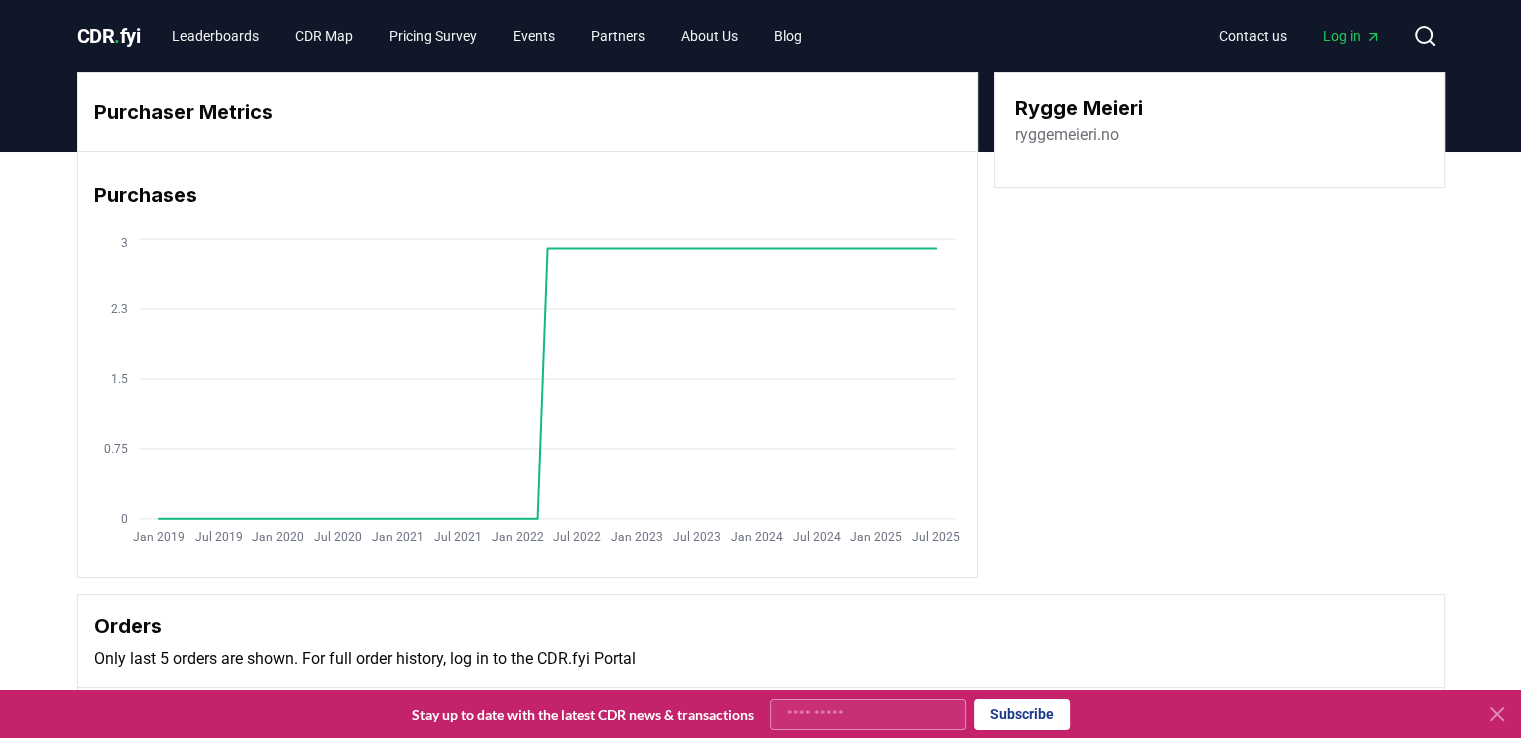click on "ryggemeieri.no" at bounding box center (1067, 135) 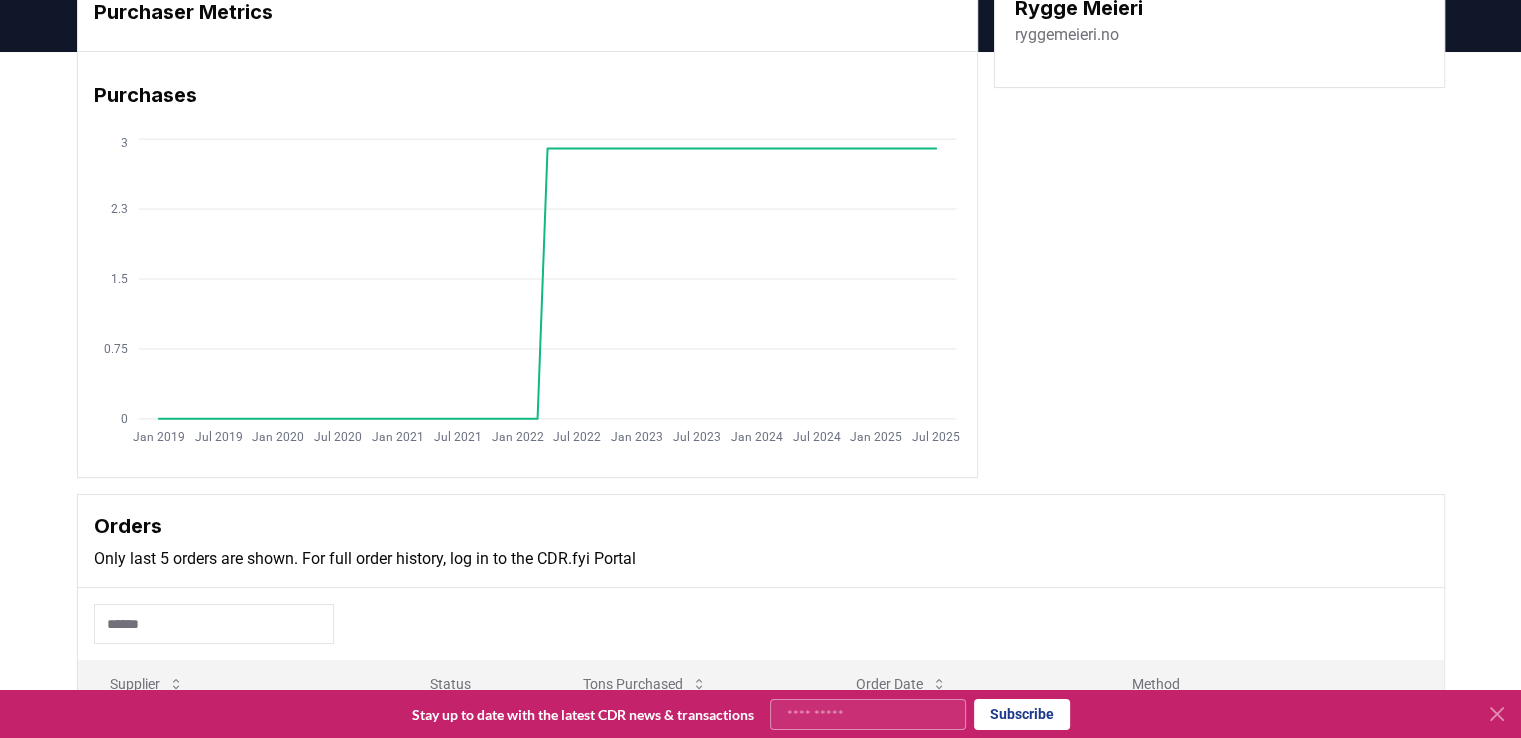 scroll, scrollTop: 0, scrollLeft: 0, axis: both 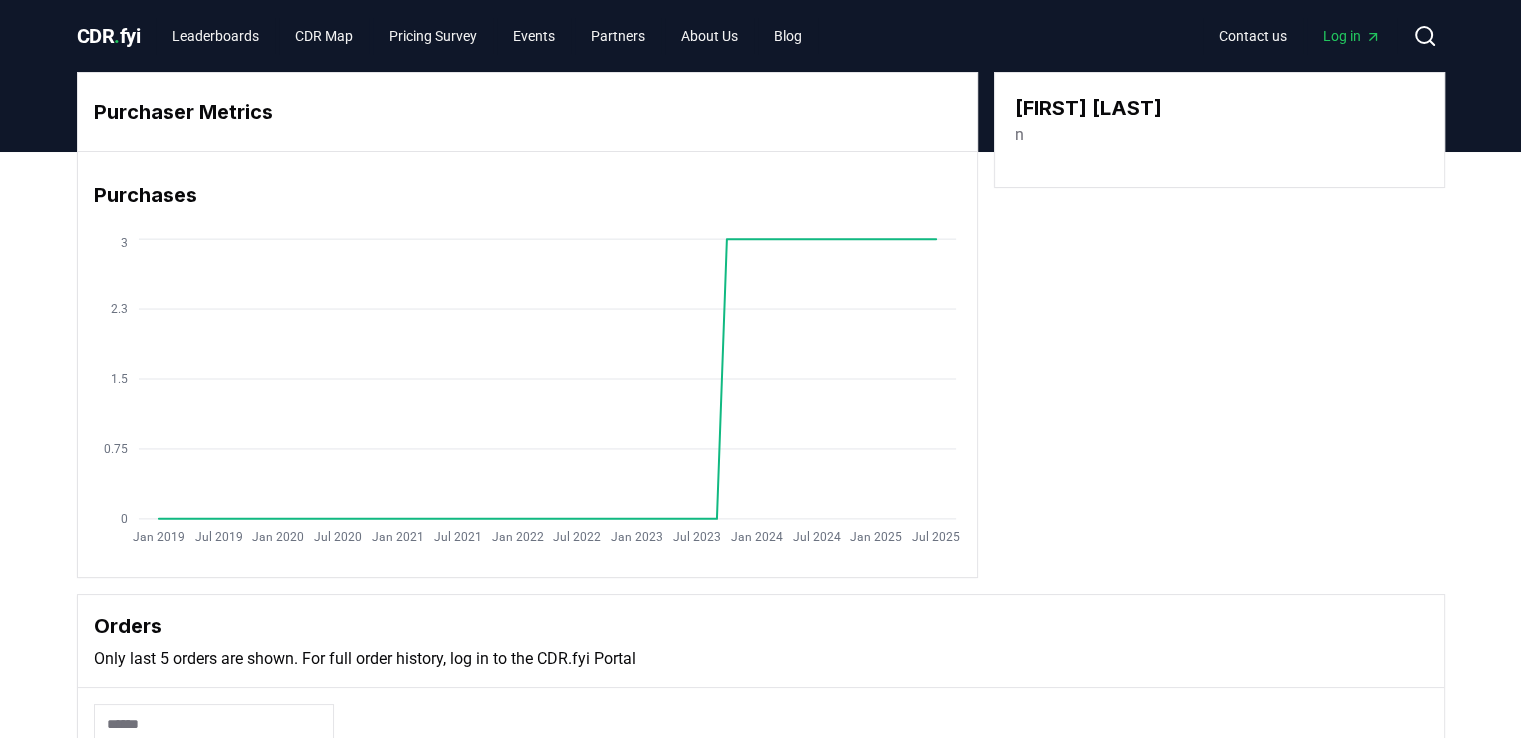 click on "n" at bounding box center [1019, 135] 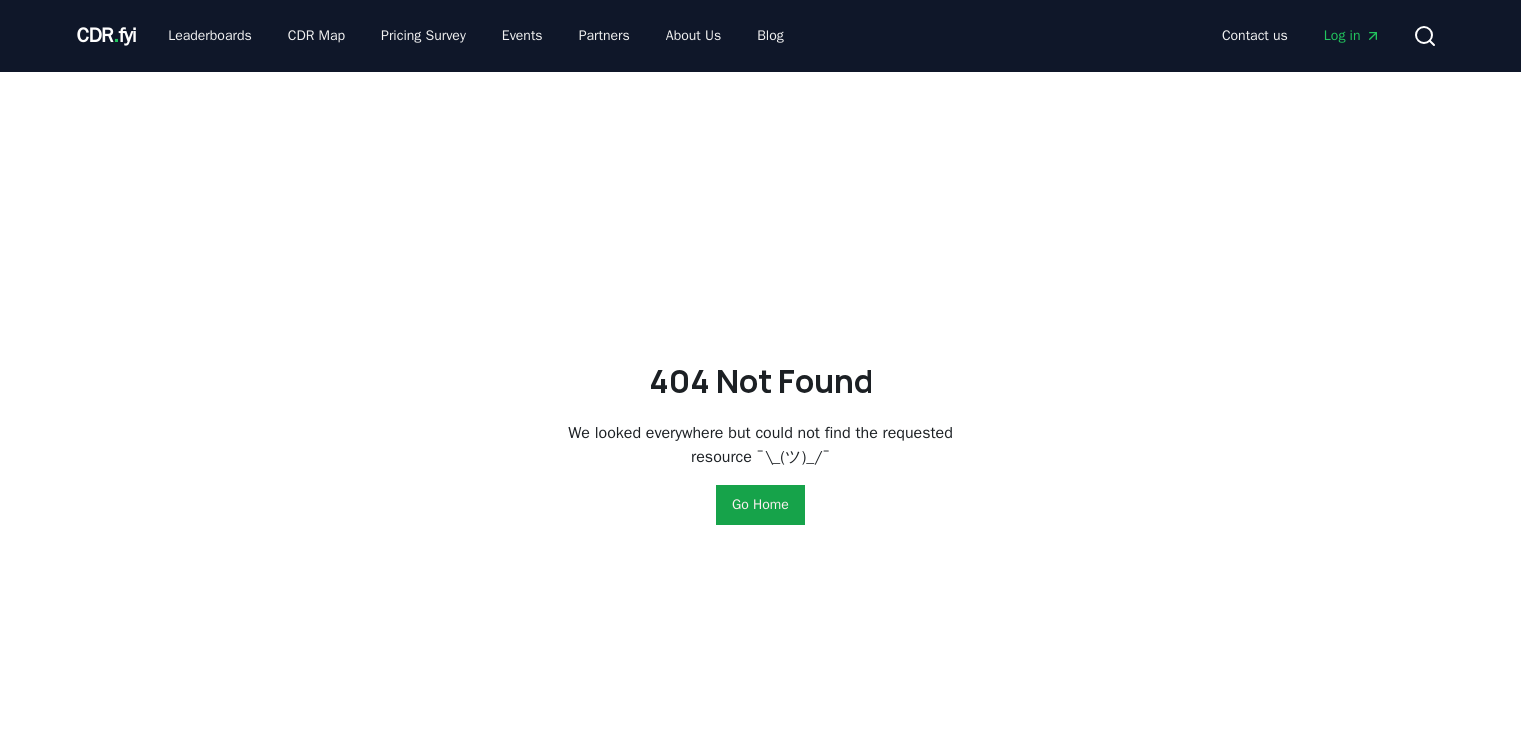 scroll, scrollTop: 0, scrollLeft: 0, axis: both 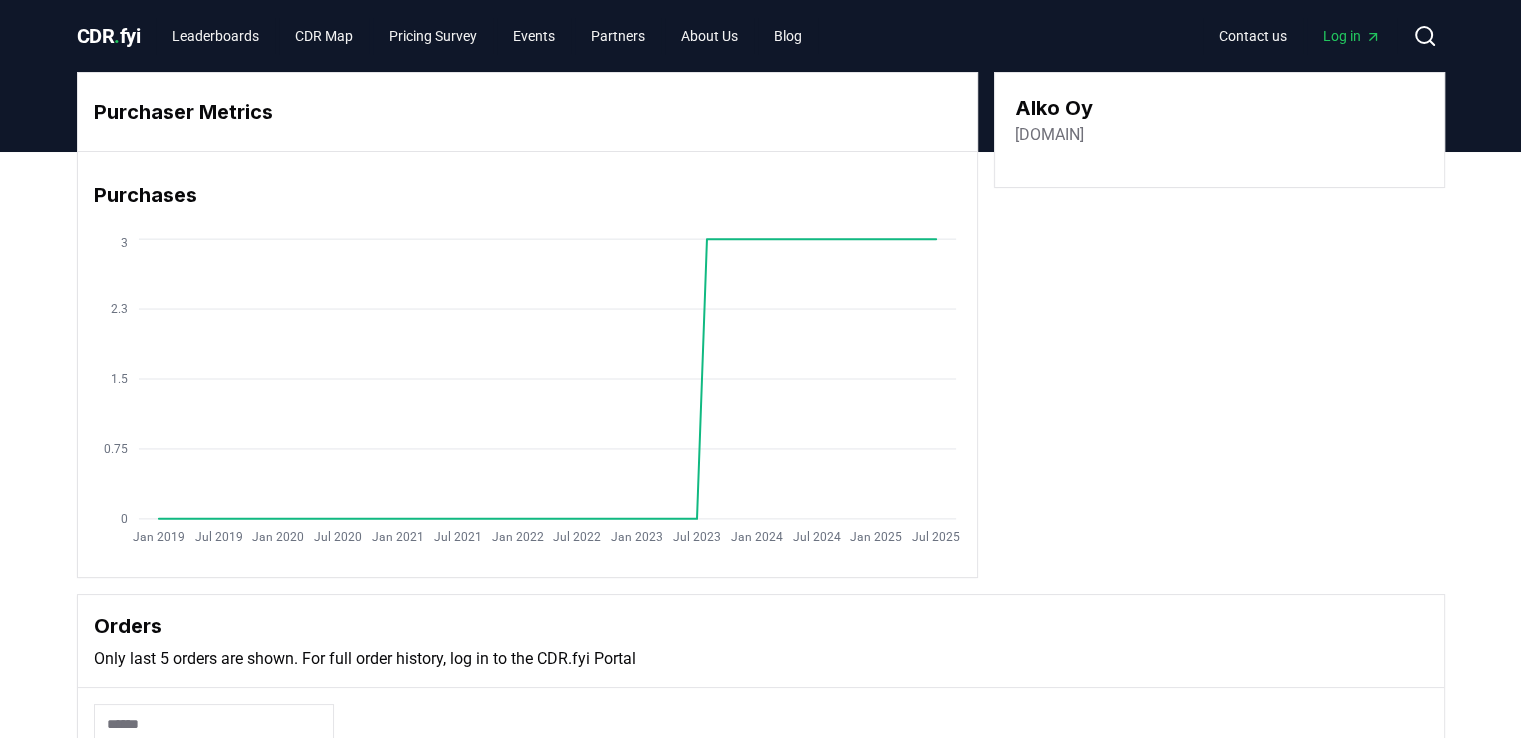 click on "[DOMAIN]" at bounding box center (1049, 135) 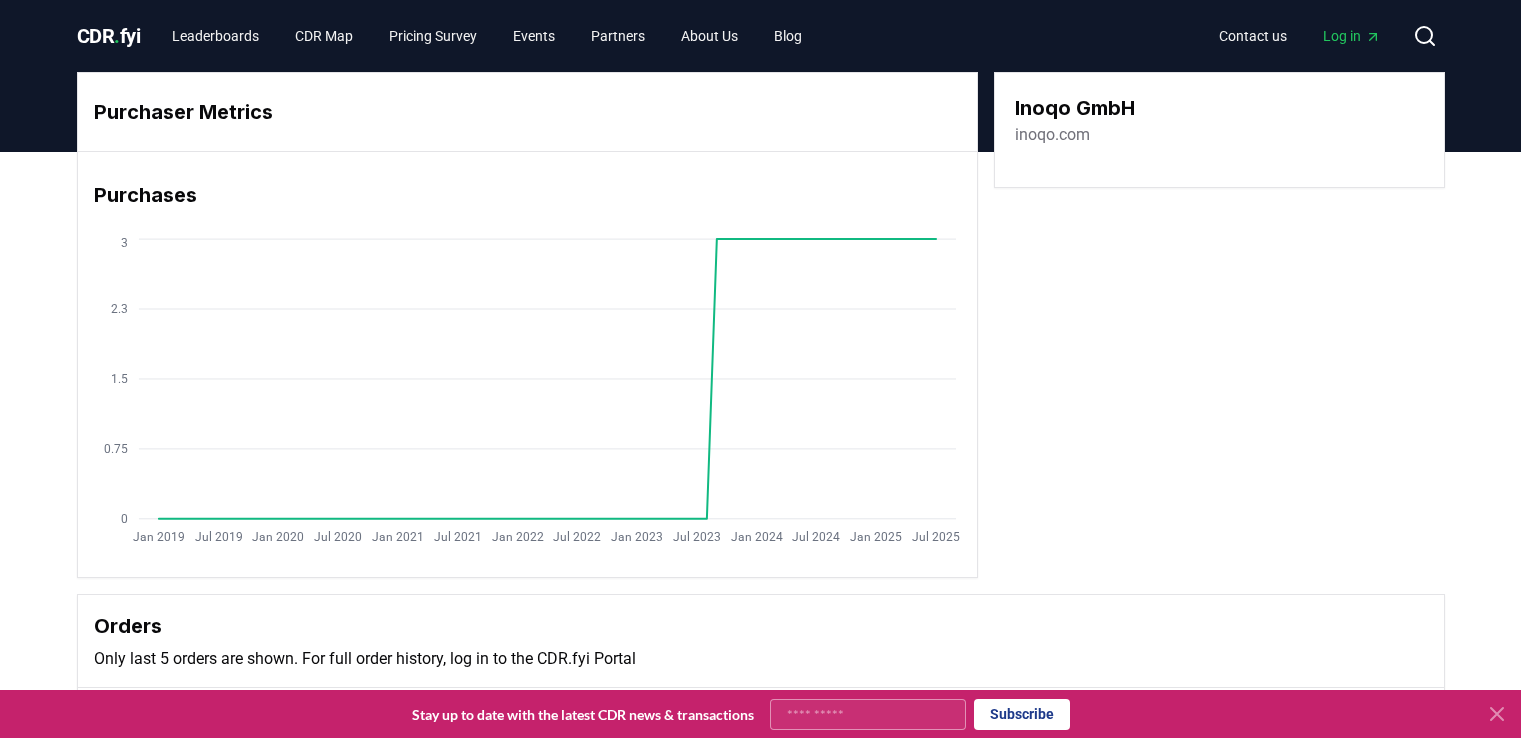 scroll, scrollTop: 0, scrollLeft: 0, axis: both 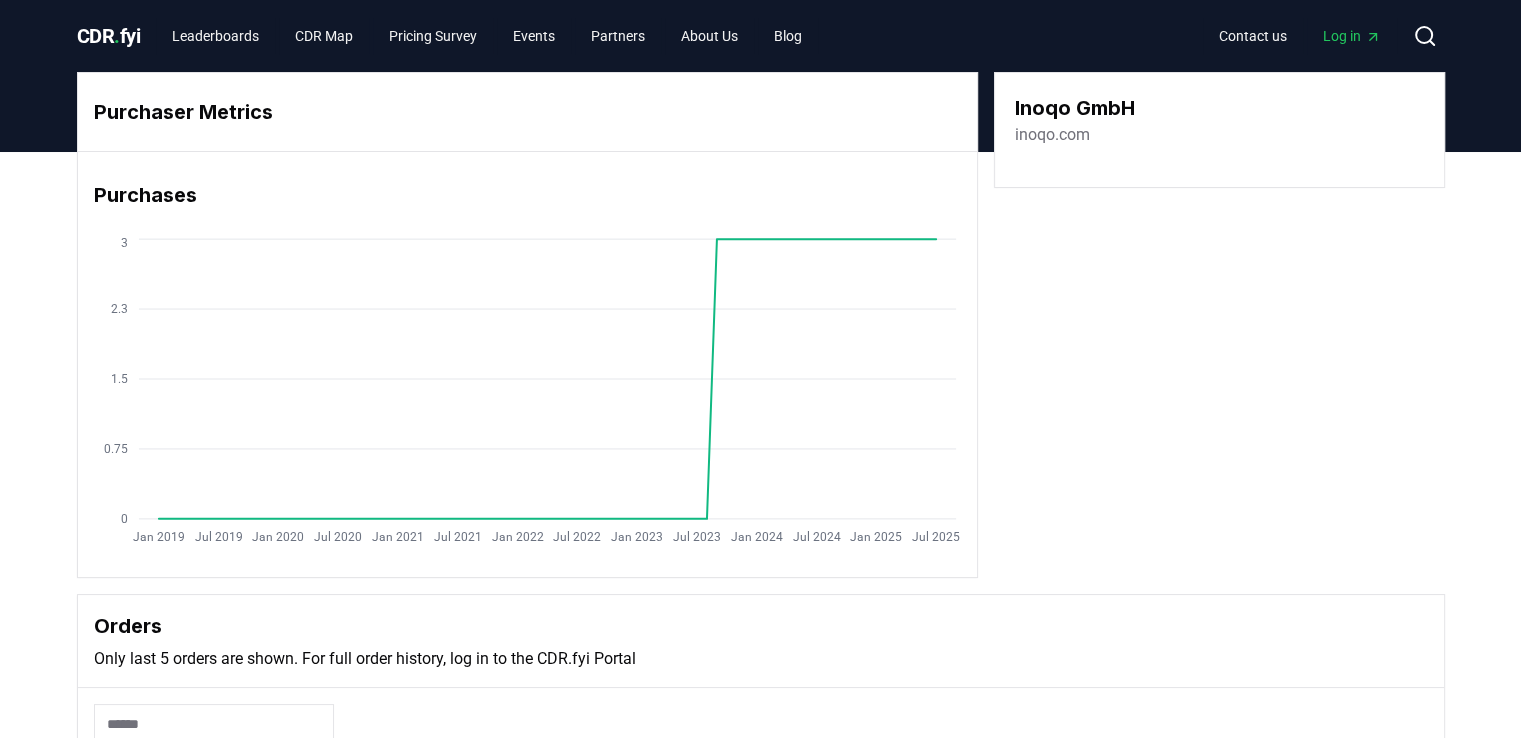 click on "inoqo.com" at bounding box center (1052, 135) 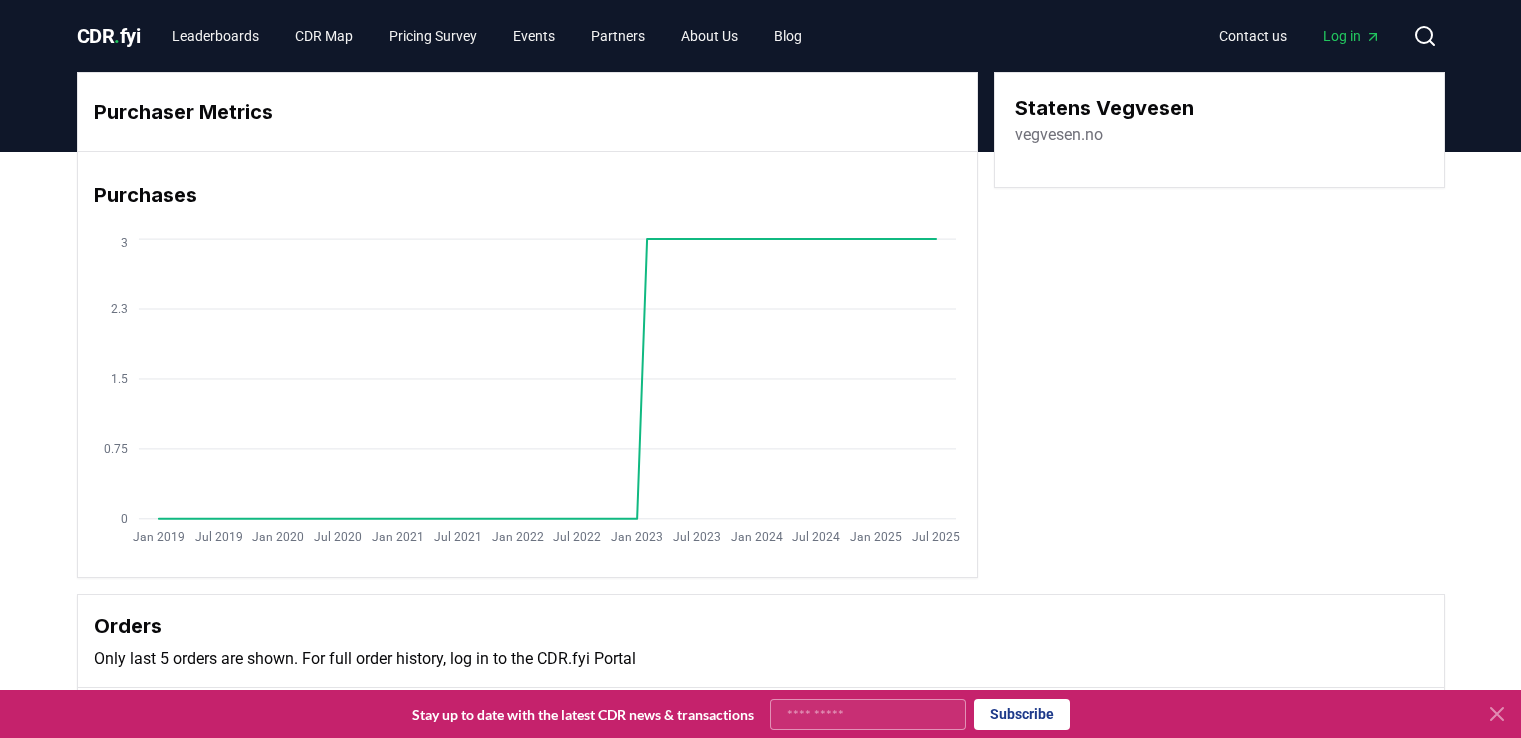 scroll, scrollTop: 0, scrollLeft: 0, axis: both 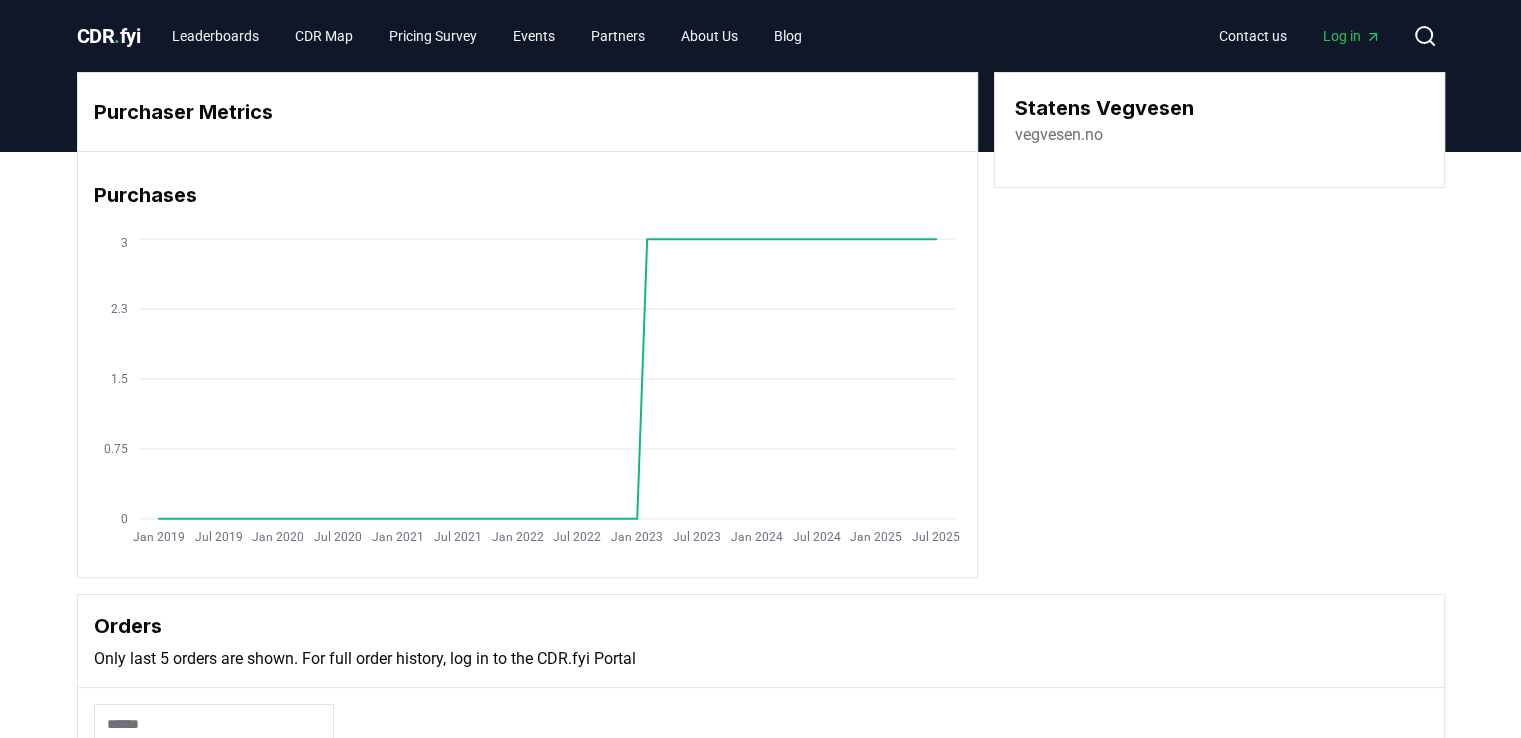 click on "vegvesen.no" at bounding box center (1059, 135) 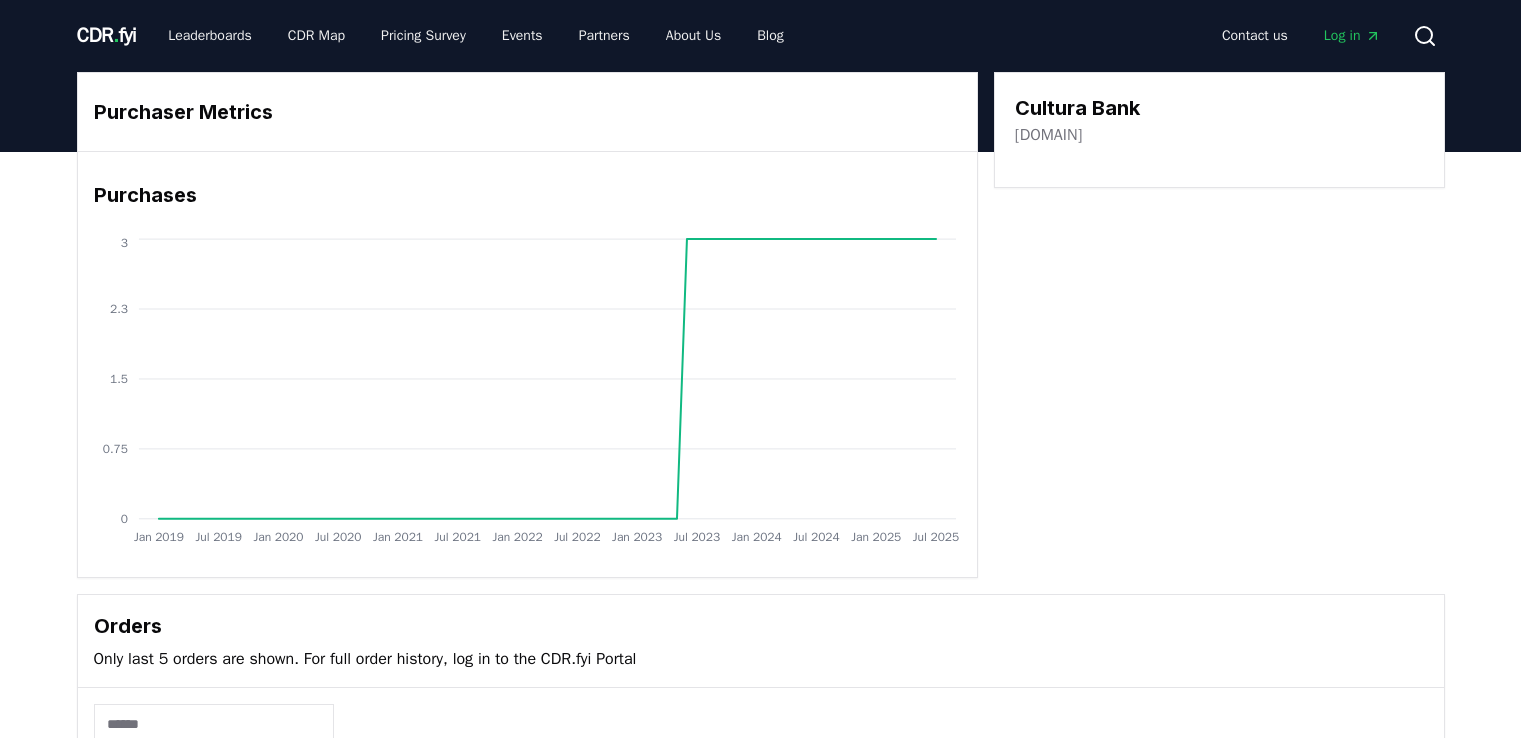 scroll, scrollTop: 0, scrollLeft: 0, axis: both 